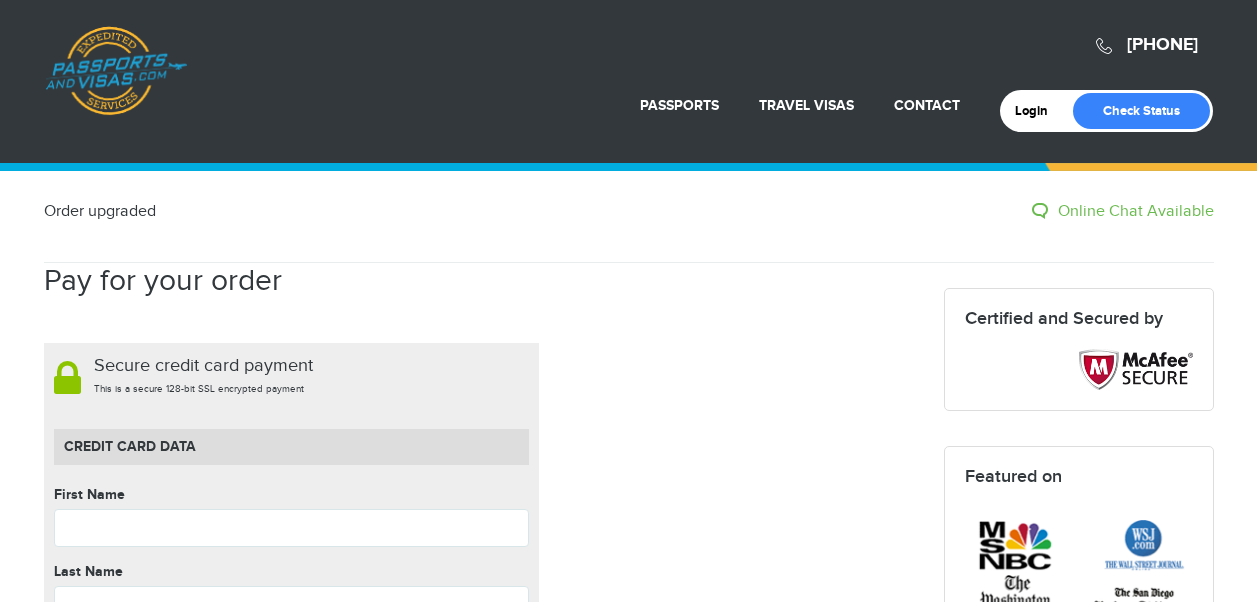 scroll, scrollTop: 0, scrollLeft: 0, axis: both 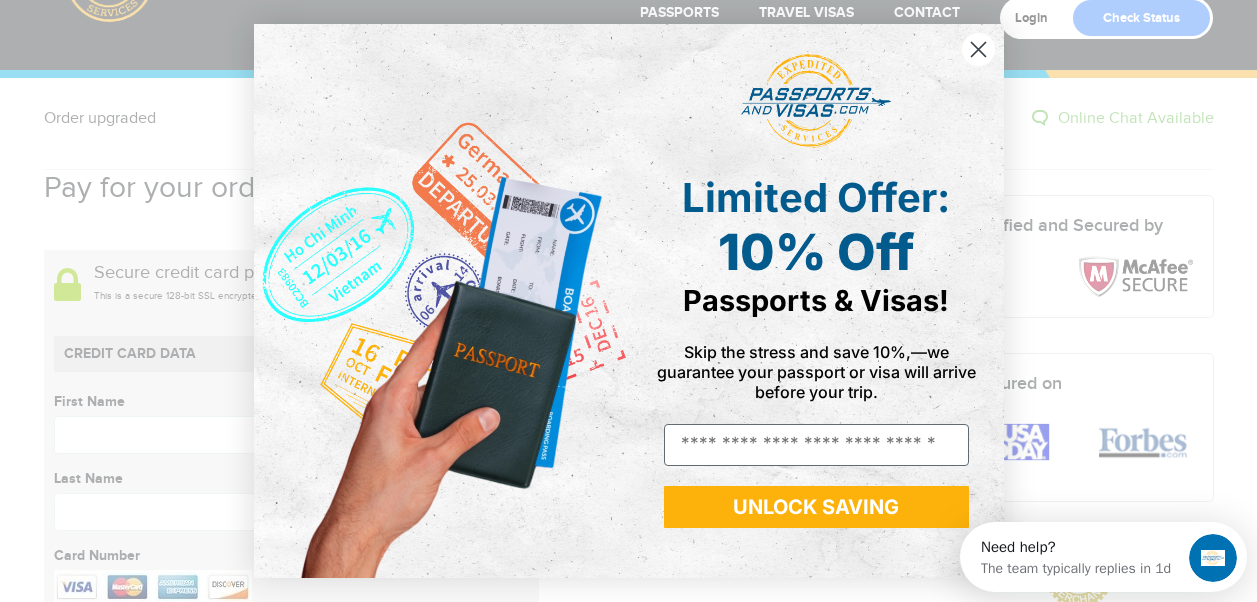 click 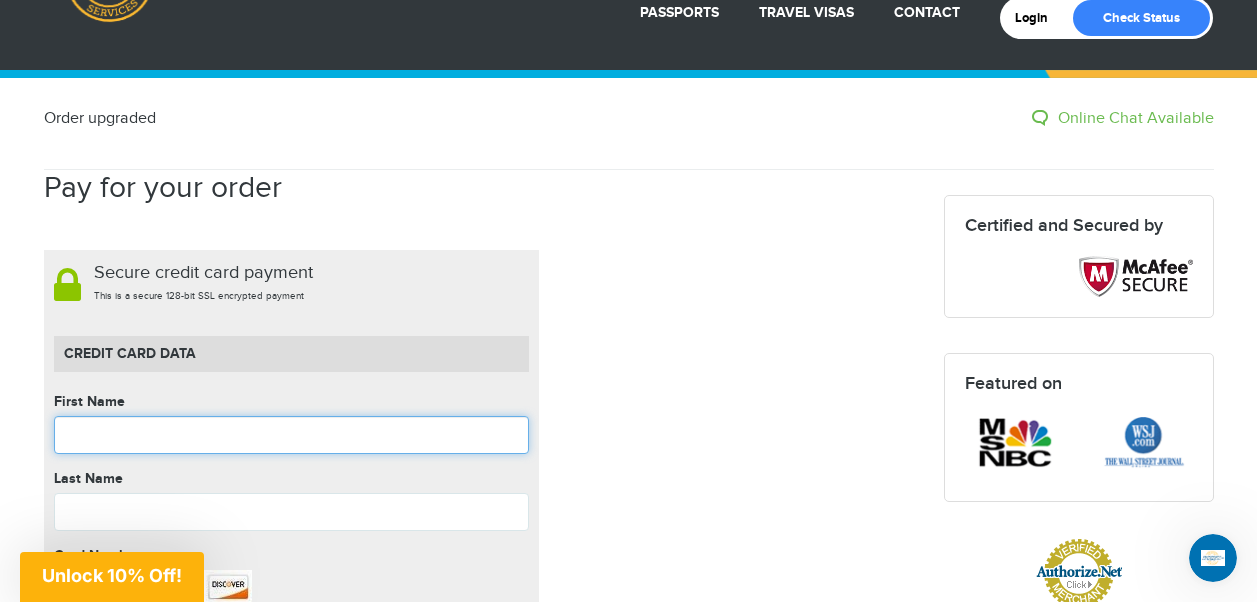 click at bounding box center (291, 435) 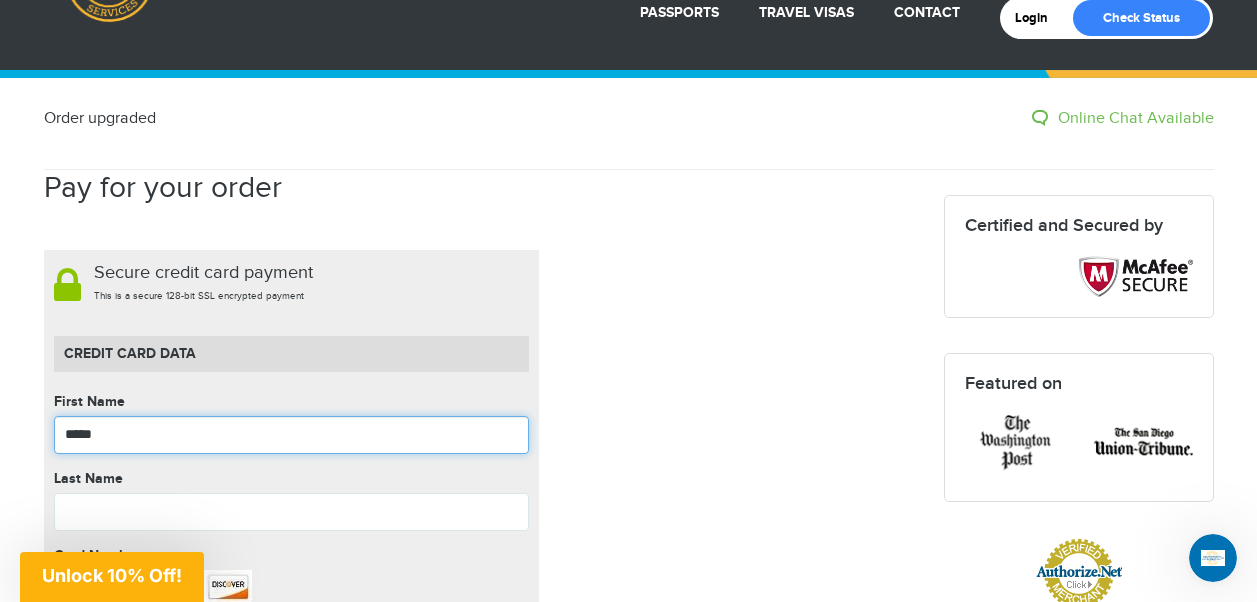 type on "*****" 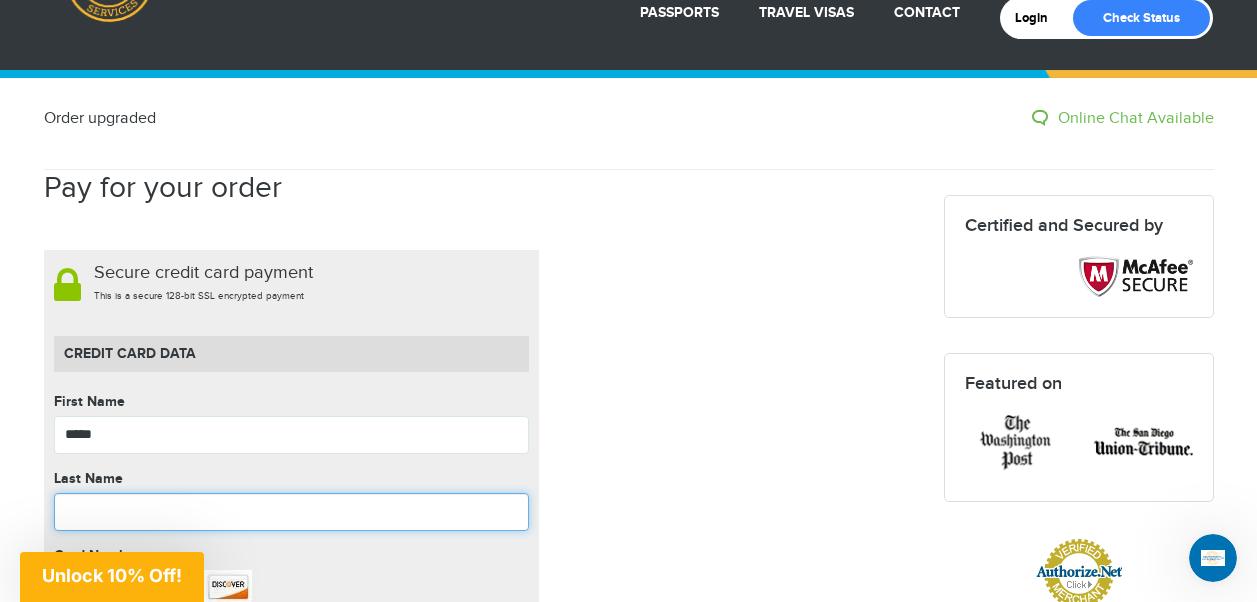 click at bounding box center (291, 512) 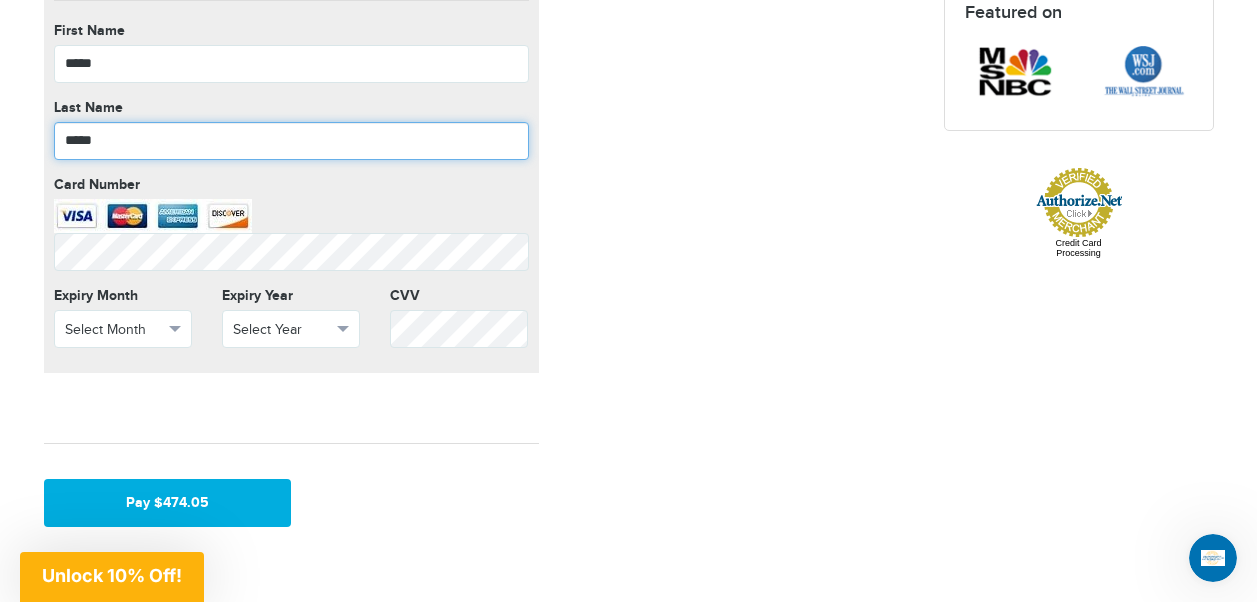 scroll, scrollTop: 465, scrollLeft: 0, axis: vertical 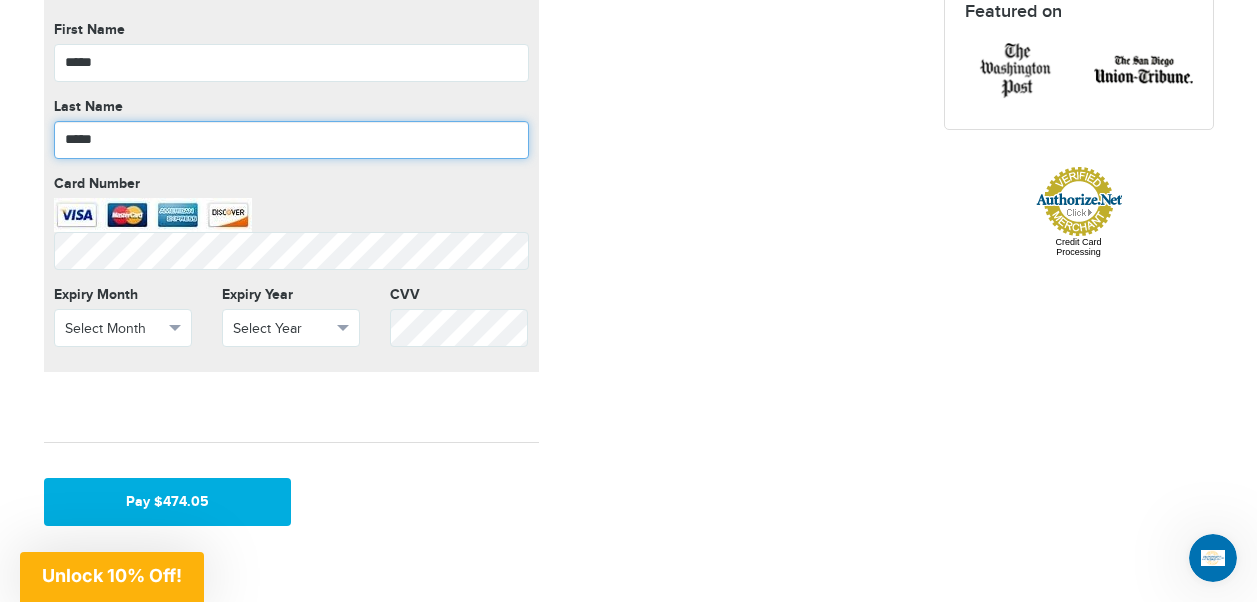 type on "*****" 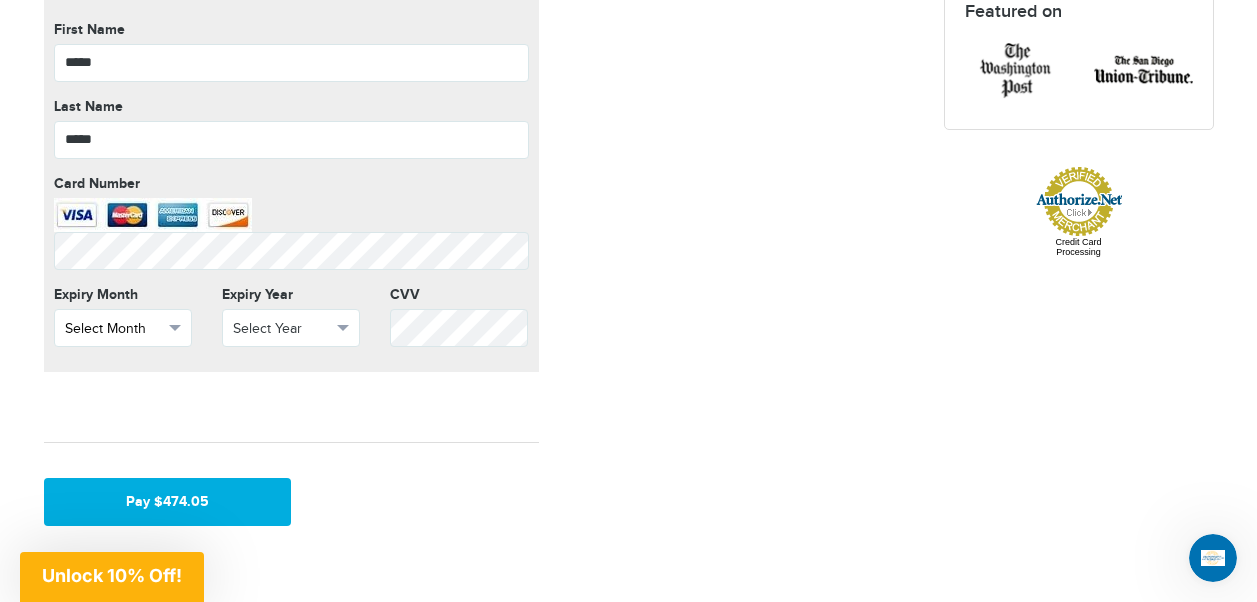 click at bounding box center (175, 328) 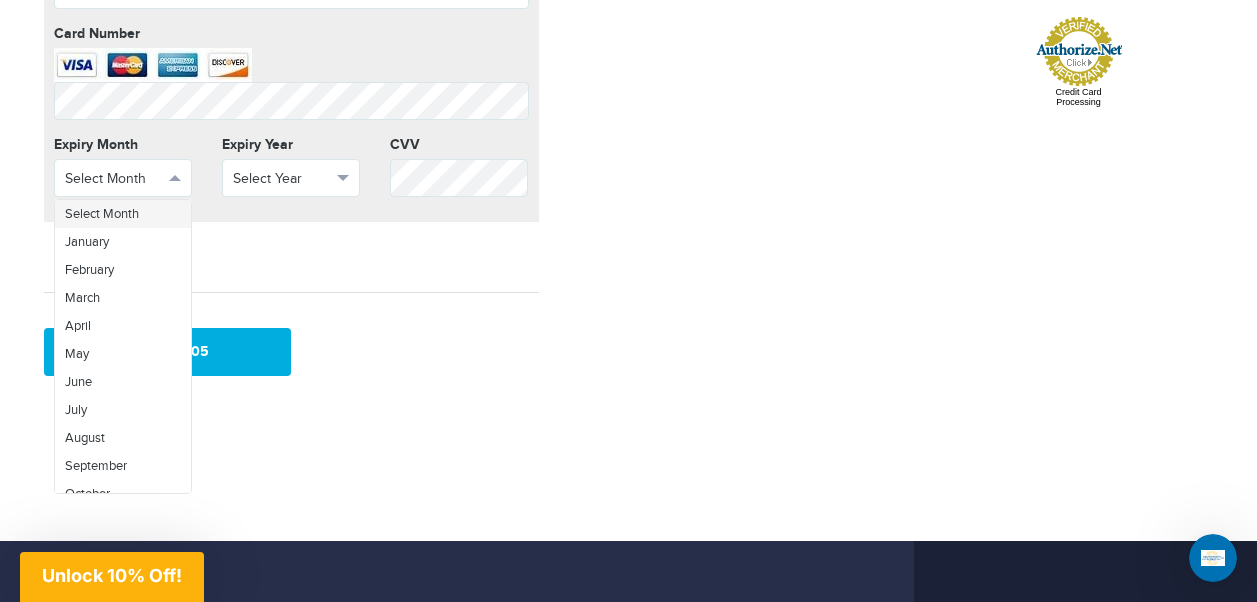scroll, scrollTop: 633, scrollLeft: 0, axis: vertical 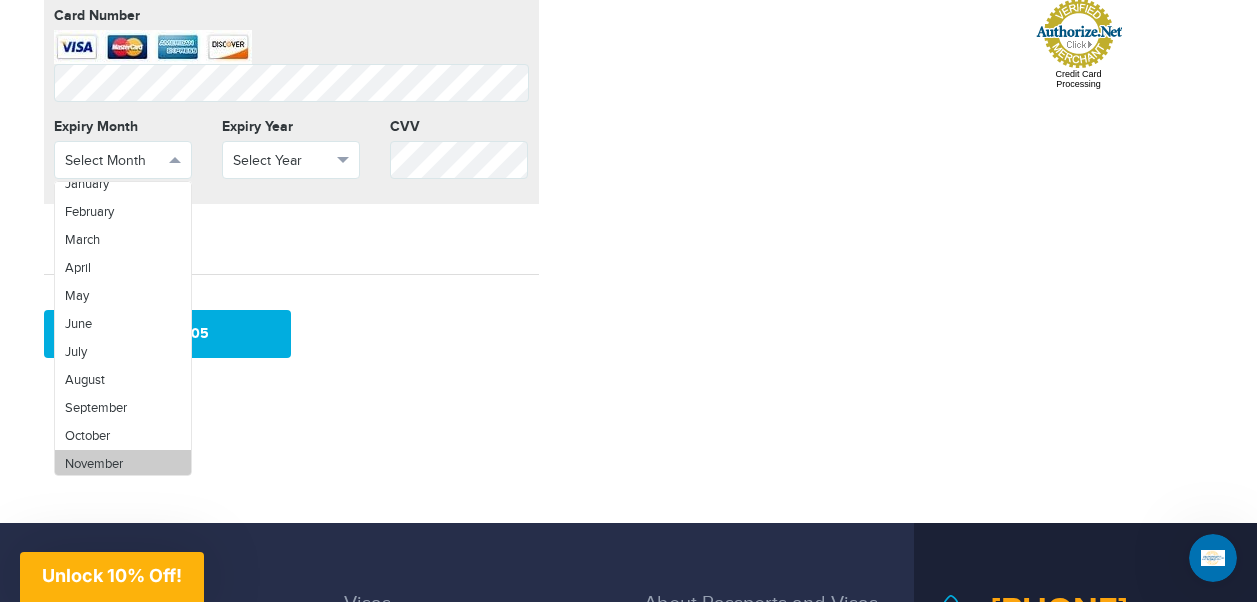 click on "November" at bounding box center (94, 464) 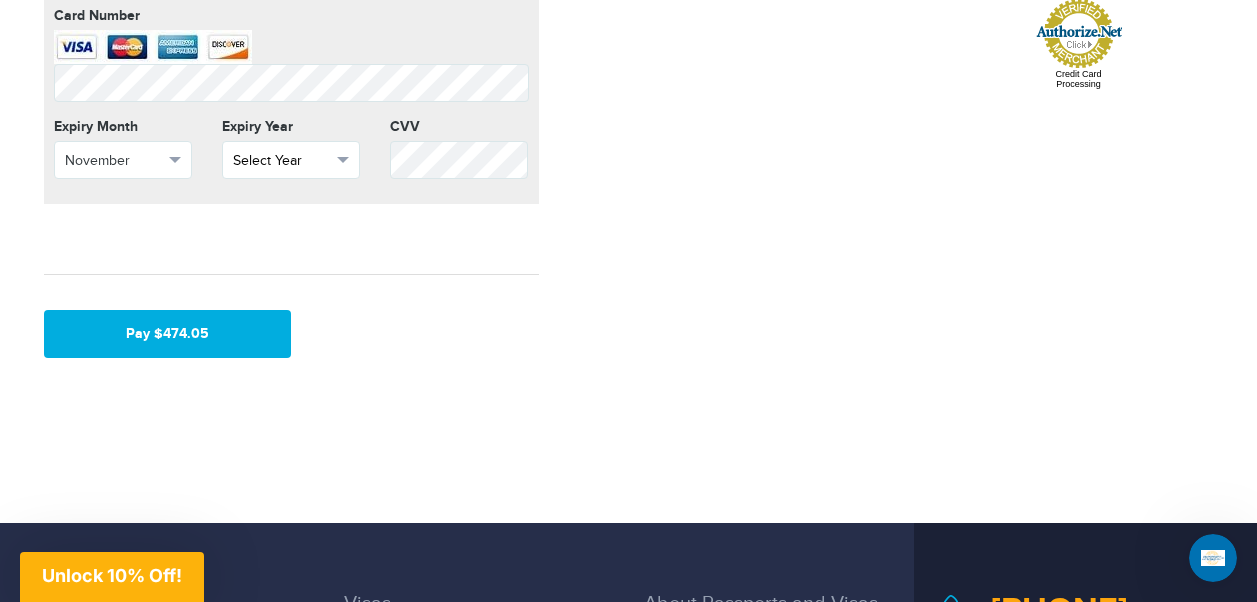 click on "Select Year" at bounding box center (291, 160) 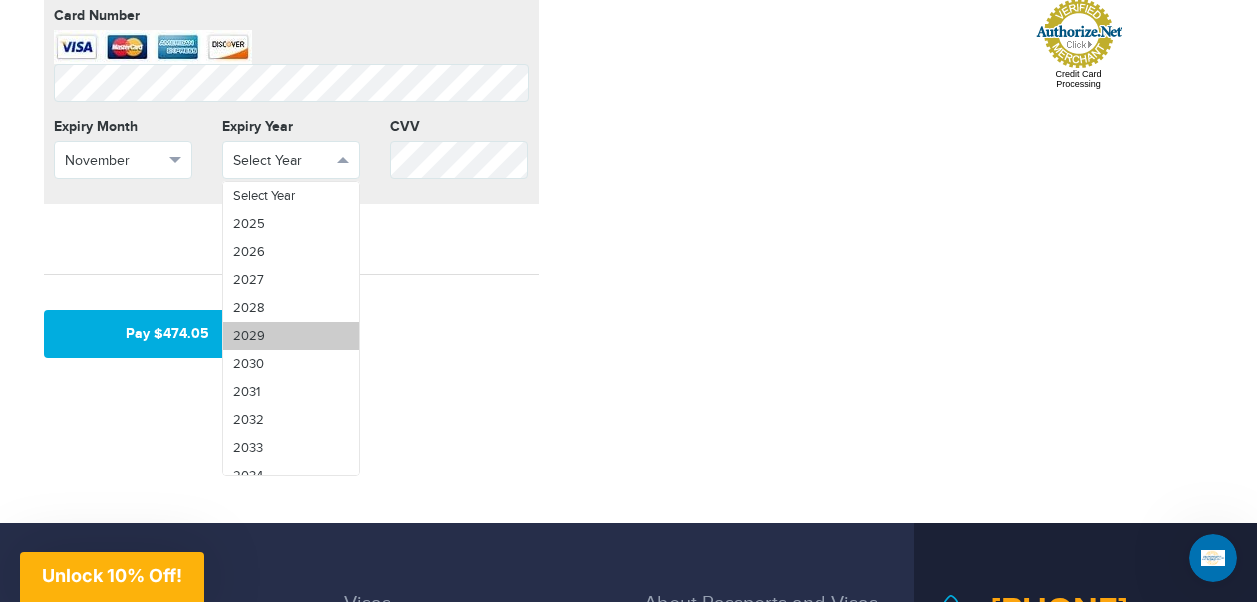 click on "2029" at bounding box center (291, 336) 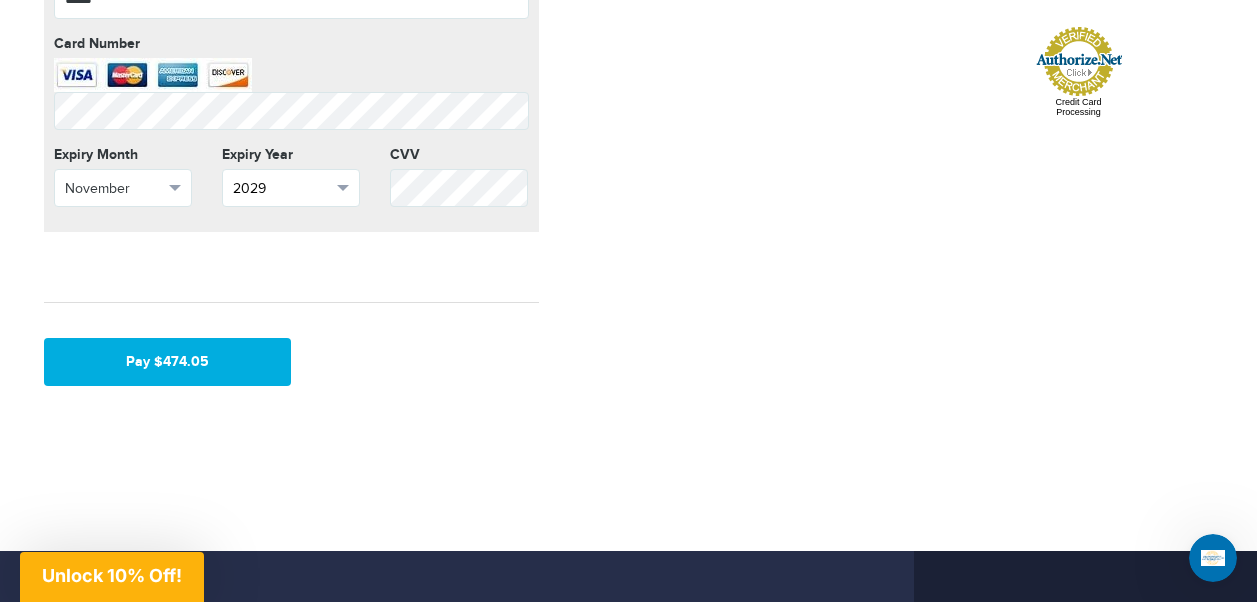 scroll, scrollTop: 622, scrollLeft: 0, axis: vertical 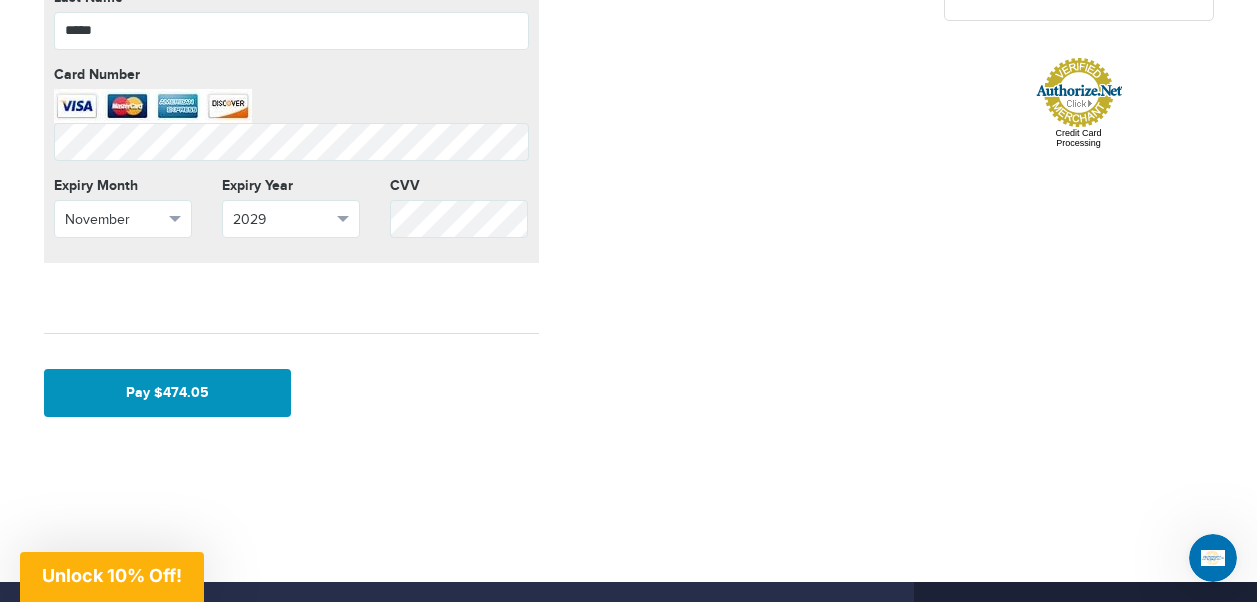 click on "Pay $474.05" at bounding box center (168, 393) 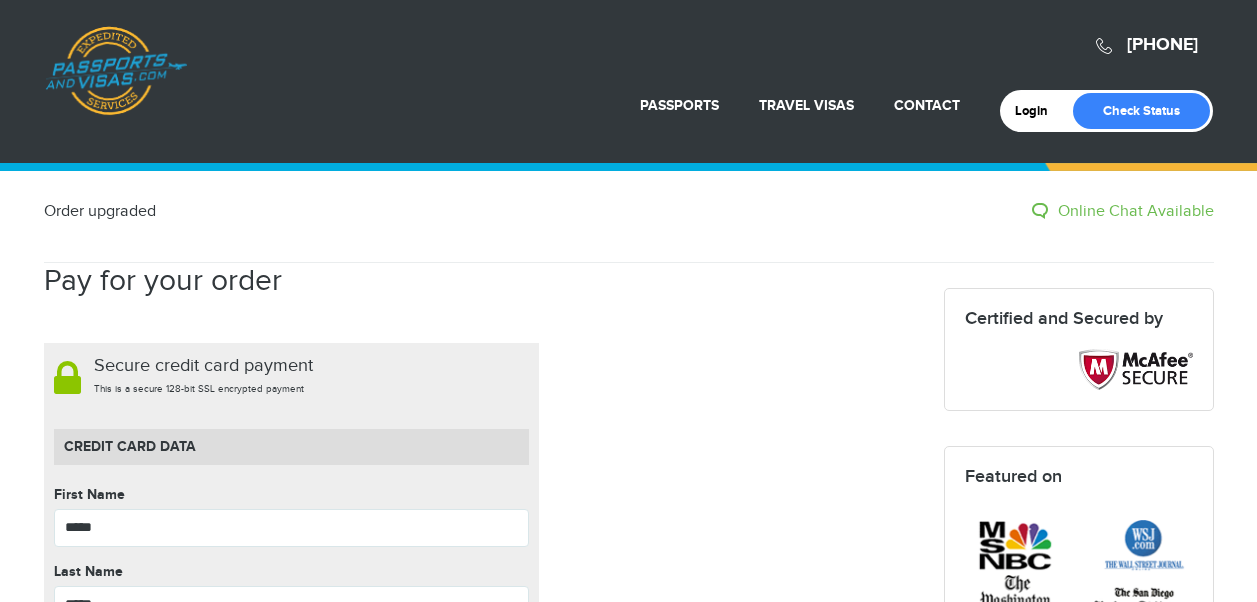 scroll, scrollTop: 573, scrollLeft: 0, axis: vertical 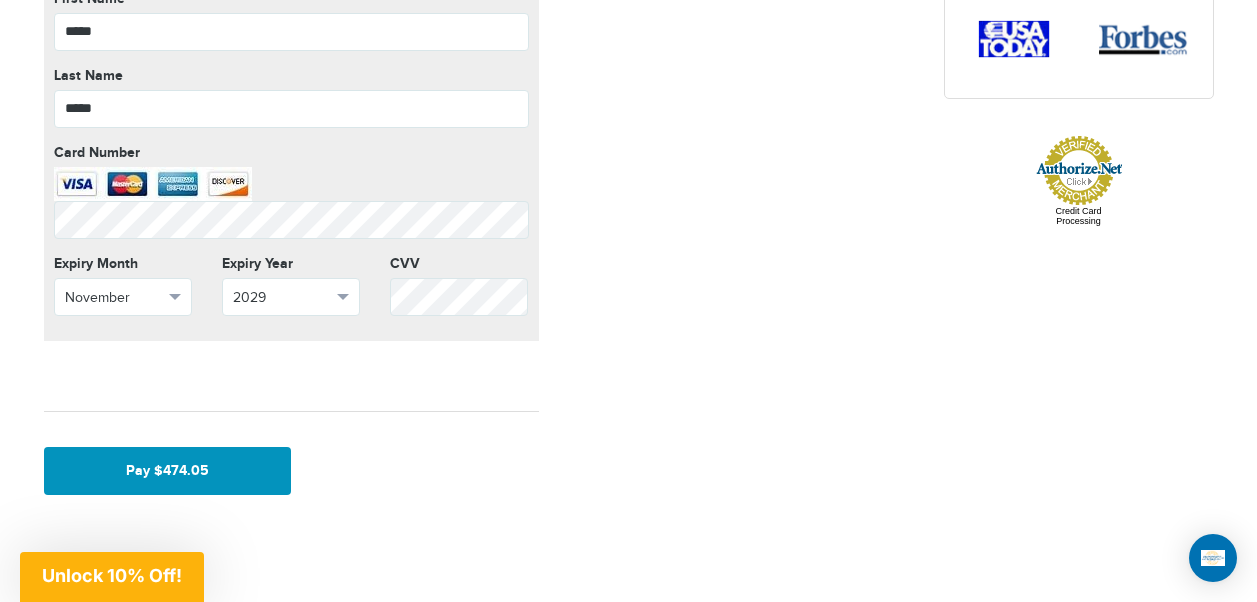 click on "Pay $474.05" at bounding box center (168, 471) 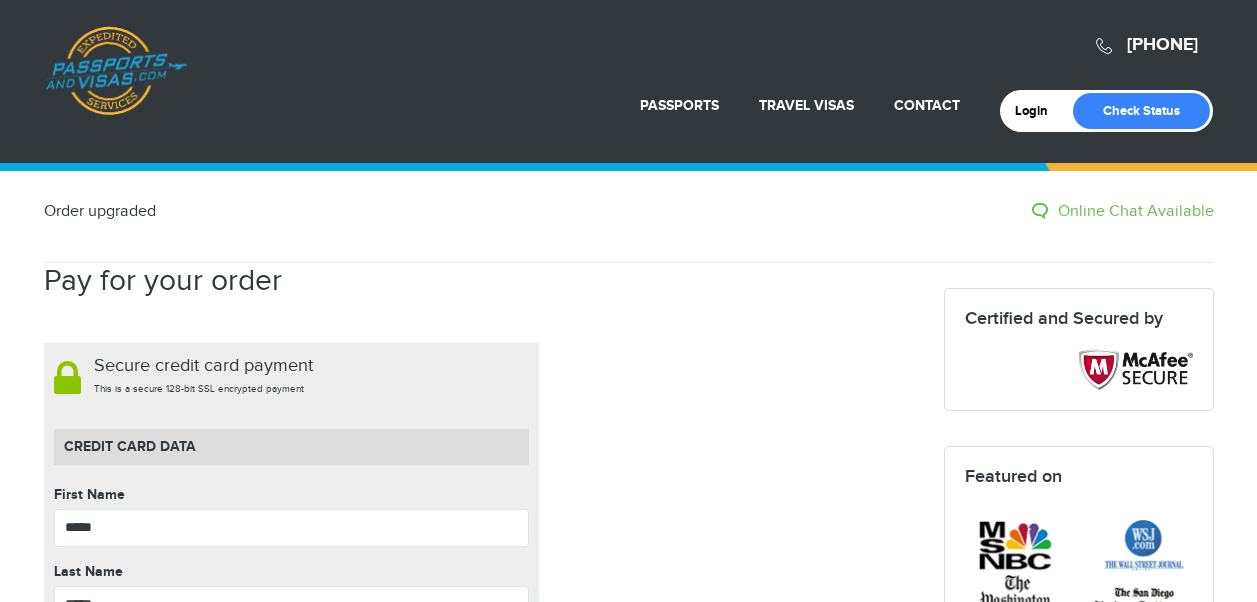 scroll, scrollTop: 495, scrollLeft: 0, axis: vertical 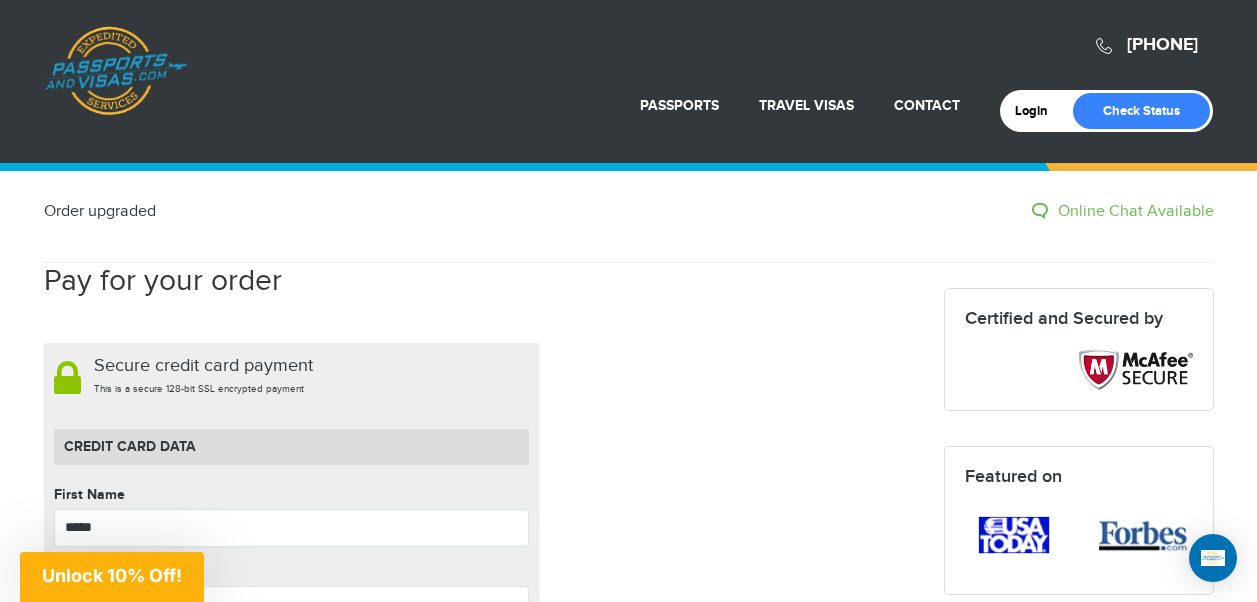 click on "Online Chat Available" at bounding box center [1123, 212] 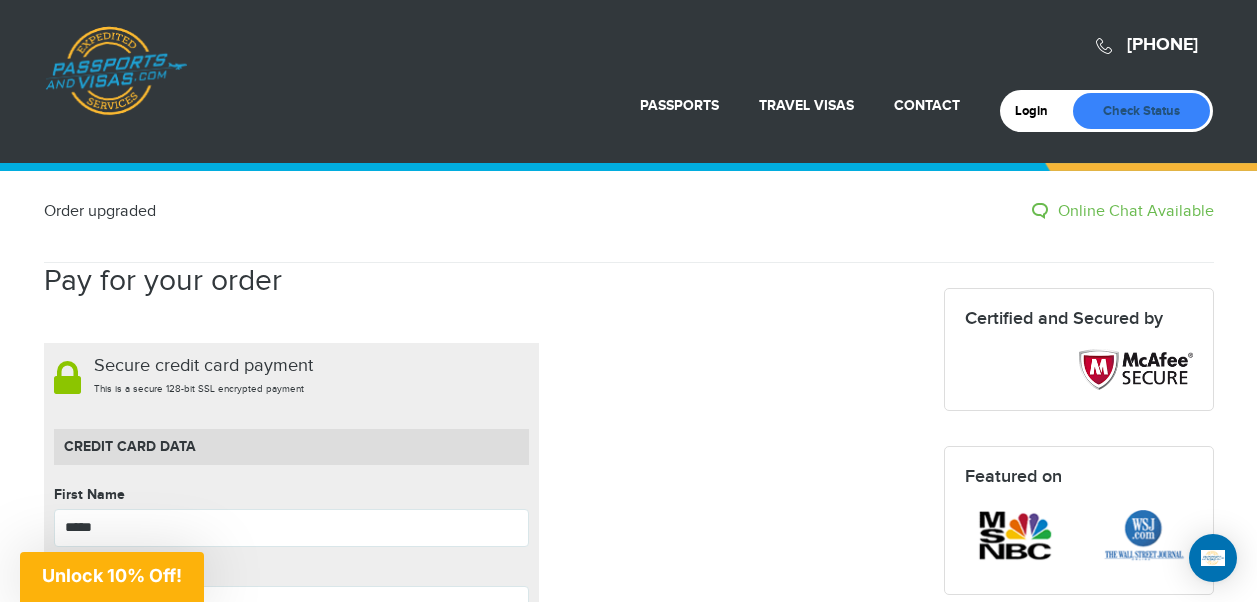 click on "Check Status" at bounding box center [1141, 111] 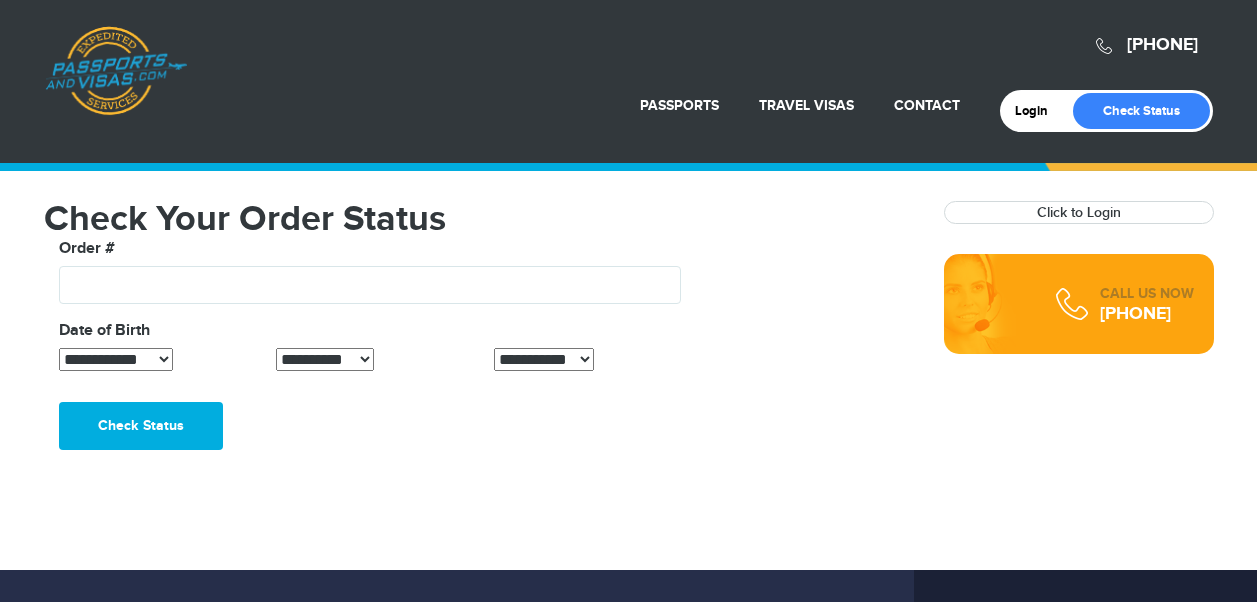 scroll, scrollTop: 0, scrollLeft: 0, axis: both 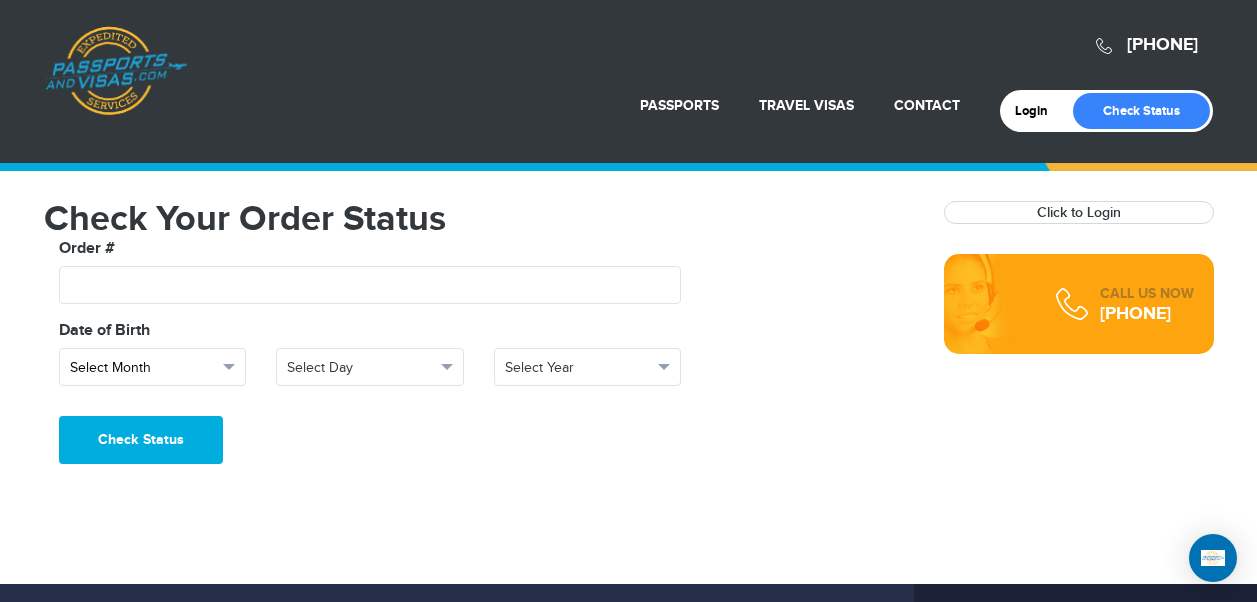 click at bounding box center [229, 367] 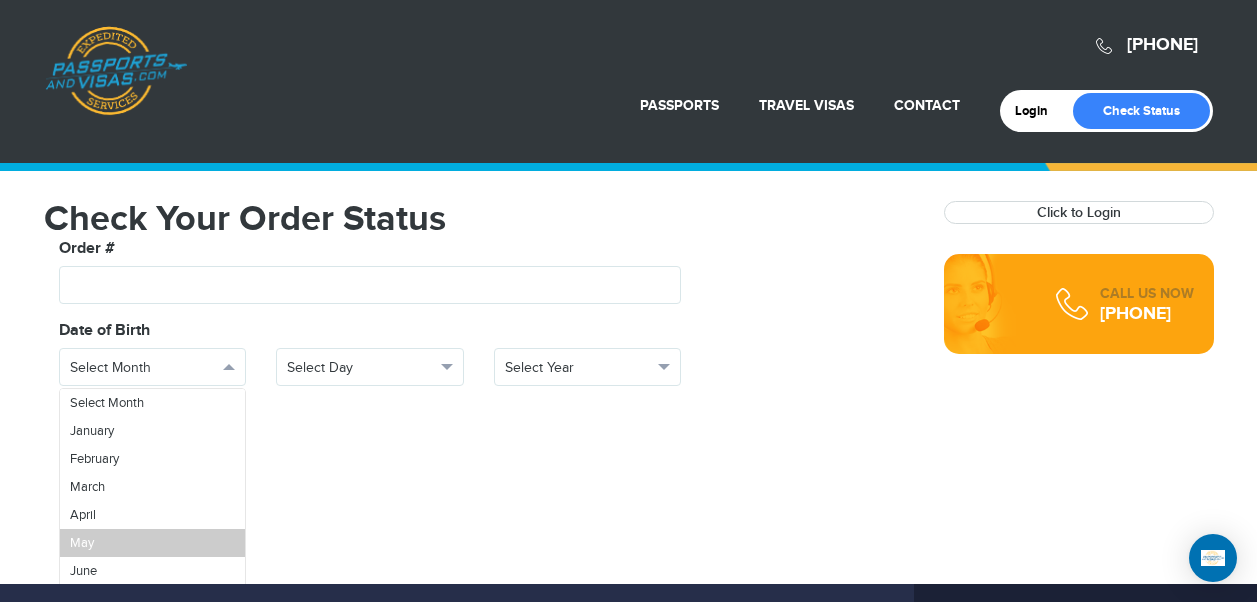 click on "May" at bounding box center (153, 543) 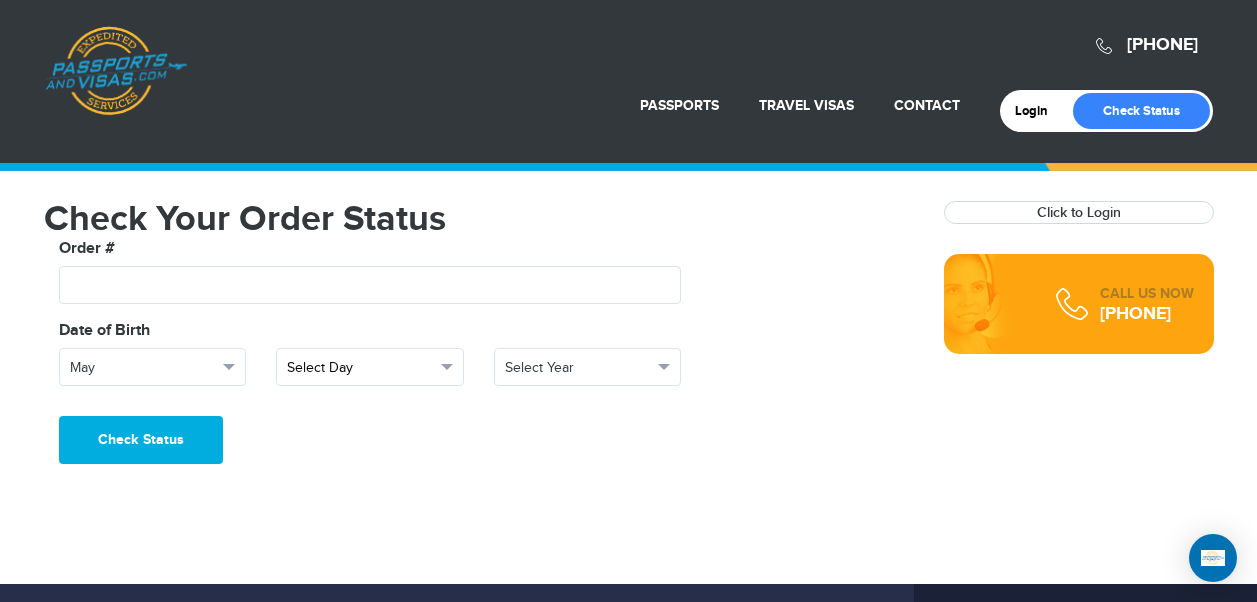 click on "Select Day" at bounding box center [370, 367] 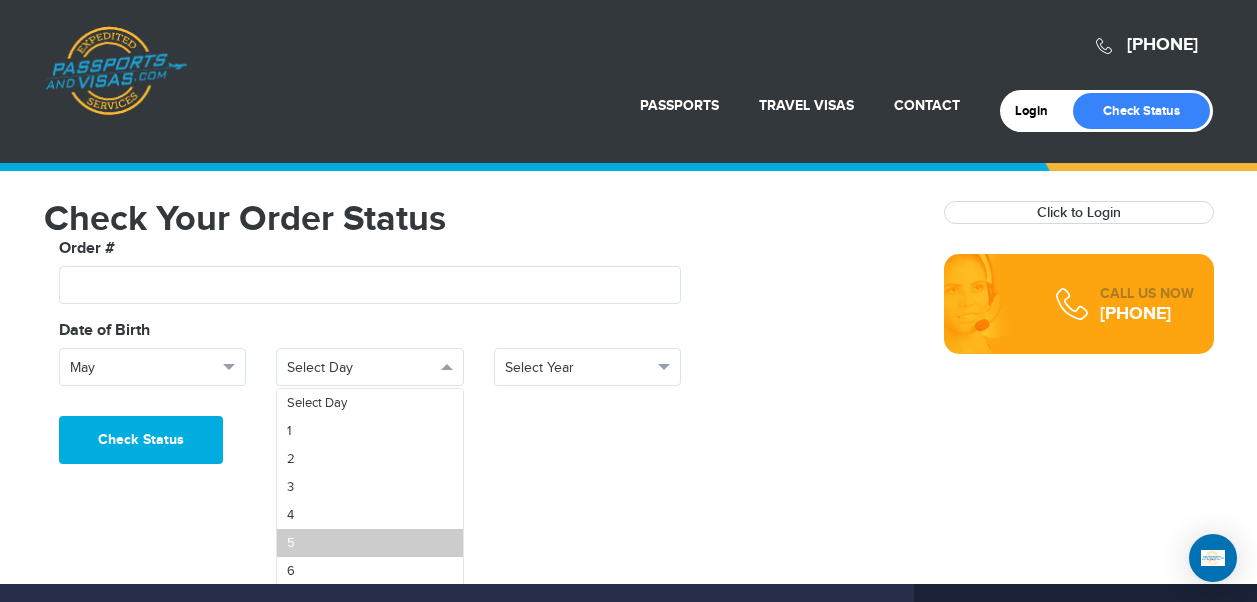 click on "5" at bounding box center (370, 543) 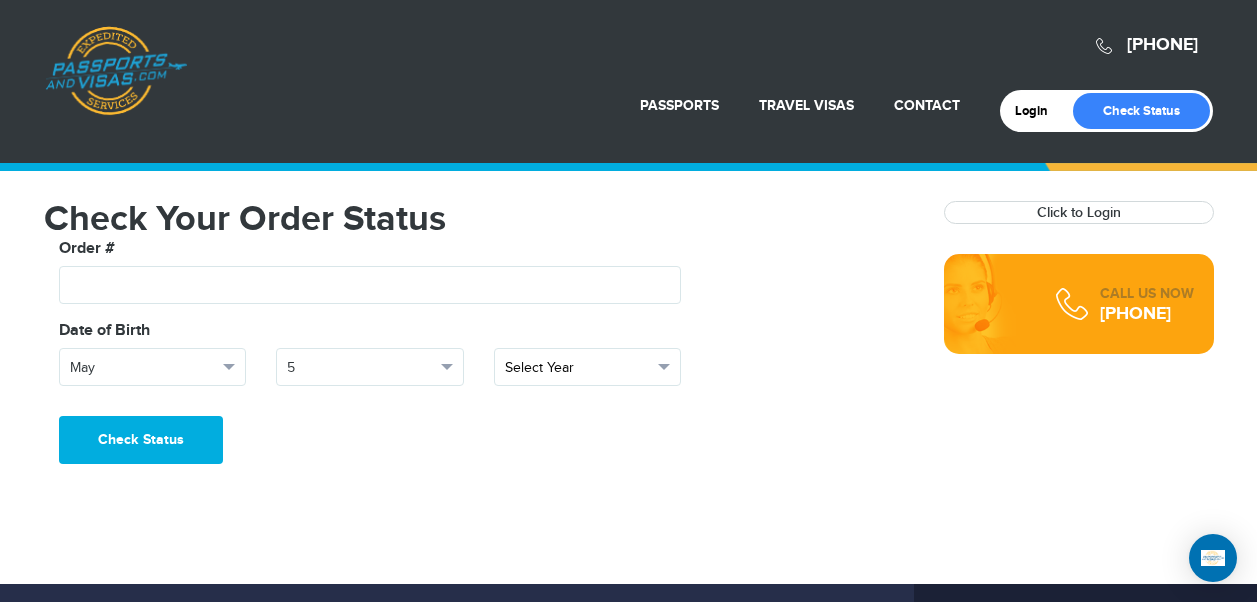 click at bounding box center (664, 367) 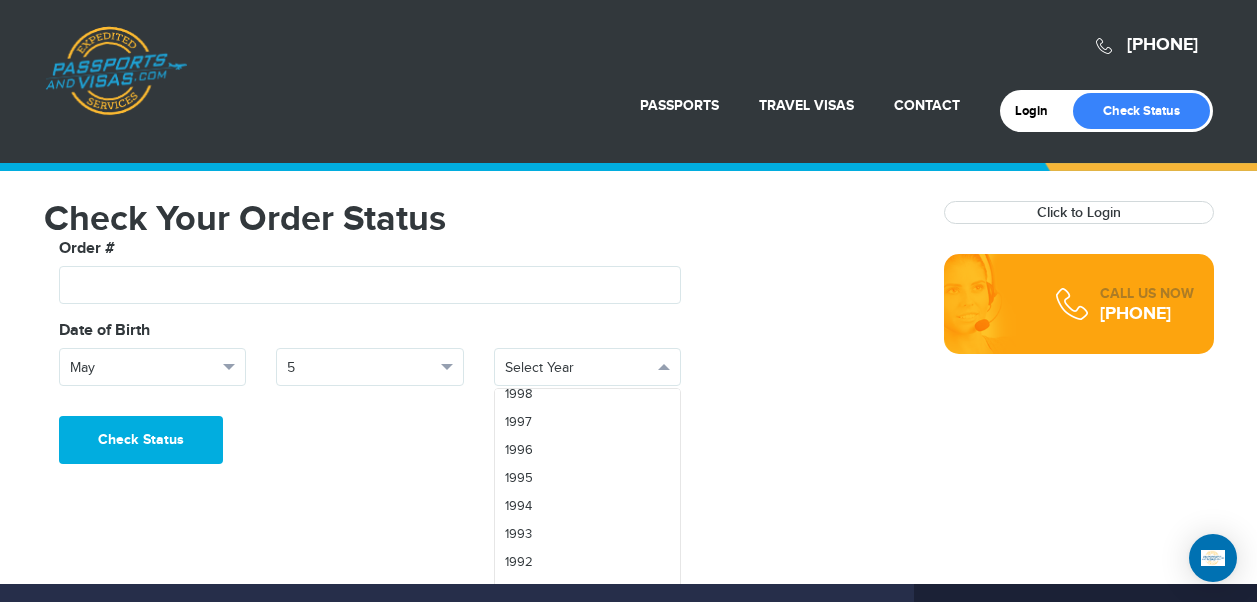 scroll, scrollTop: 799, scrollLeft: 0, axis: vertical 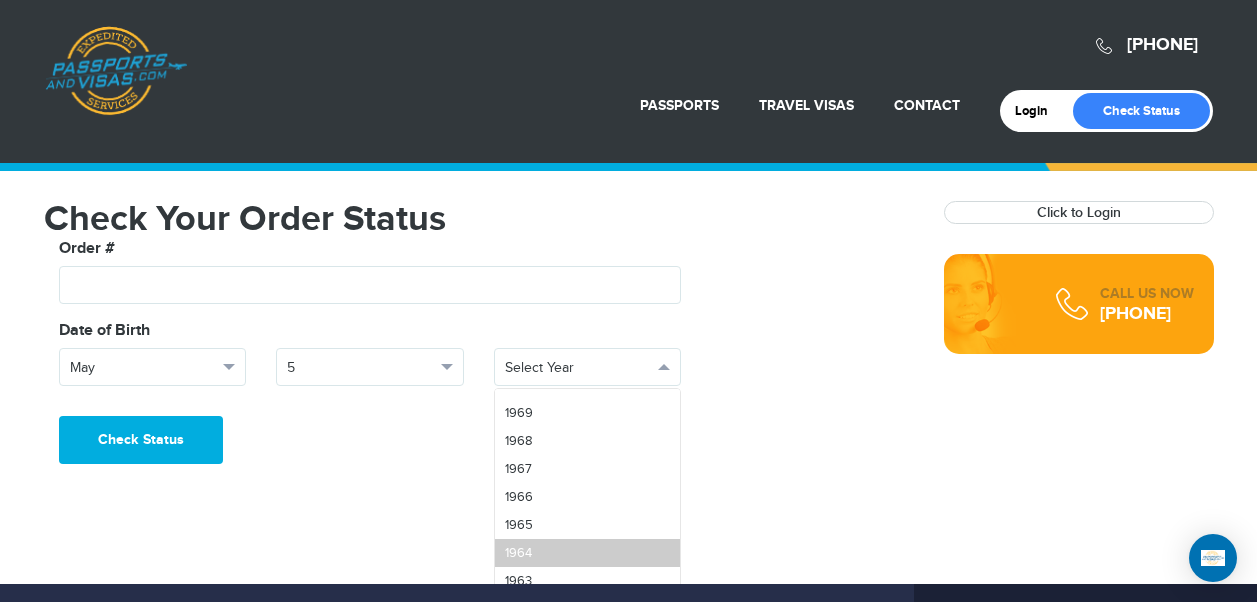 click on "1964" at bounding box center [588, 553] 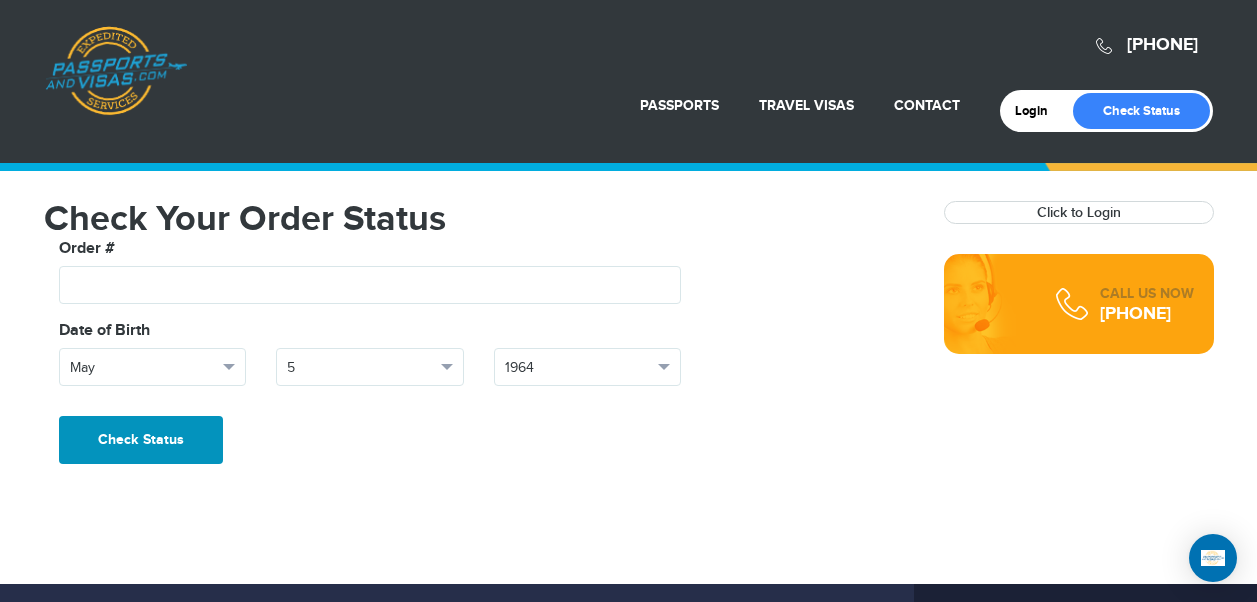 click on "Check Status" at bounding box center (141, 440) 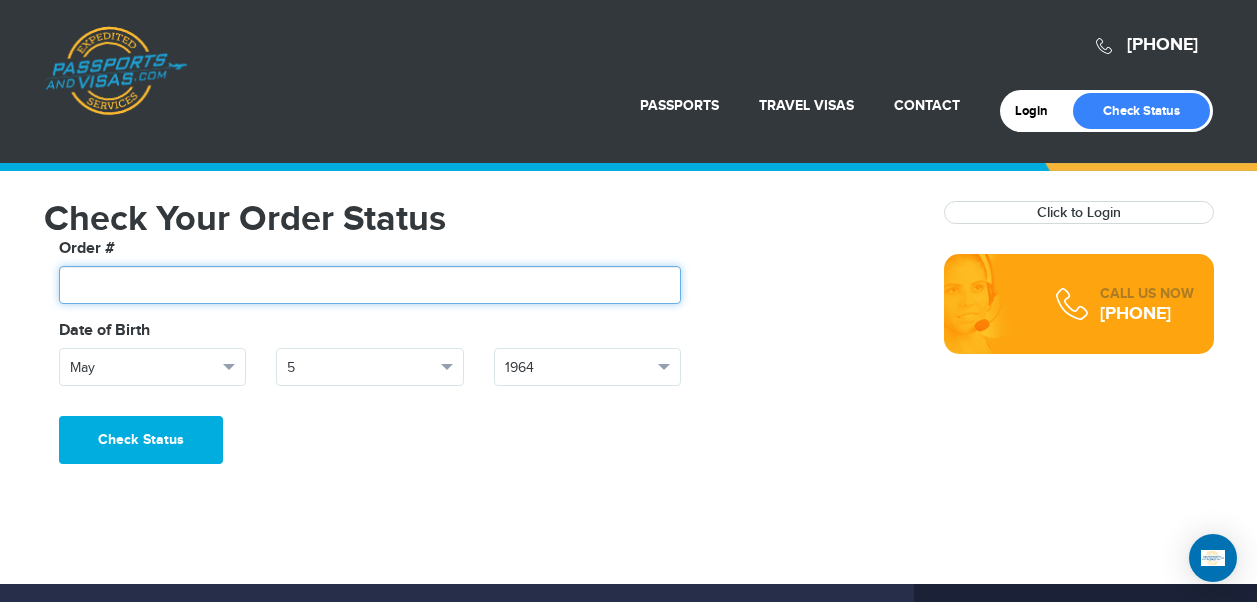 click at bounding box center [370, 285] 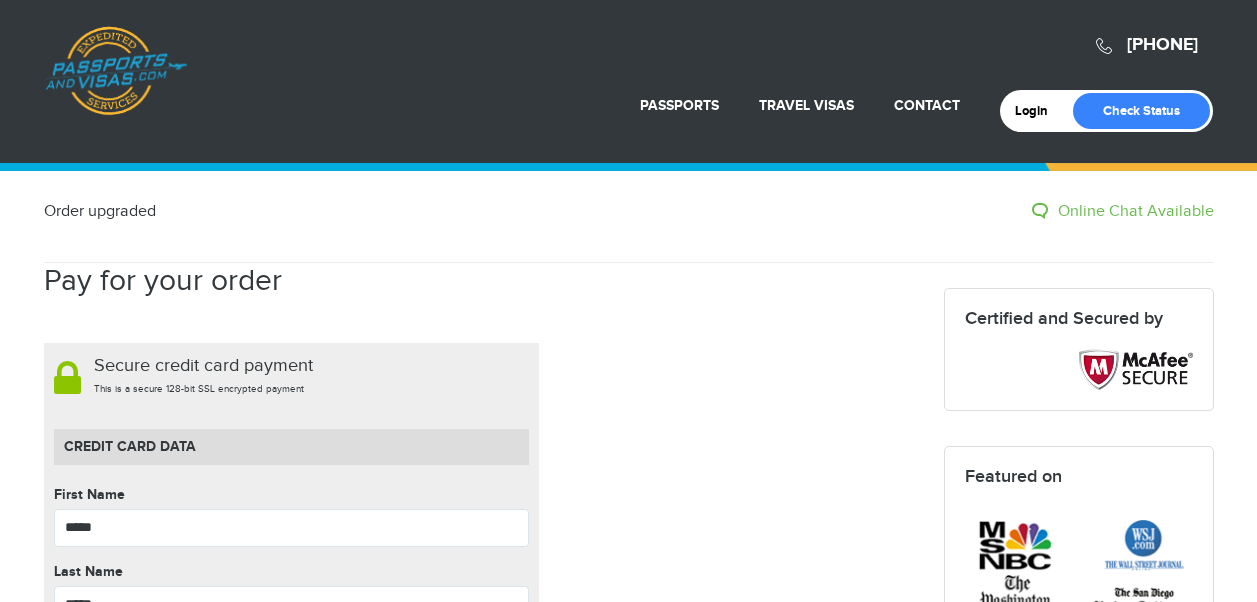 scroll, scrollTop: 0, scrollLeft: 0, axis: both 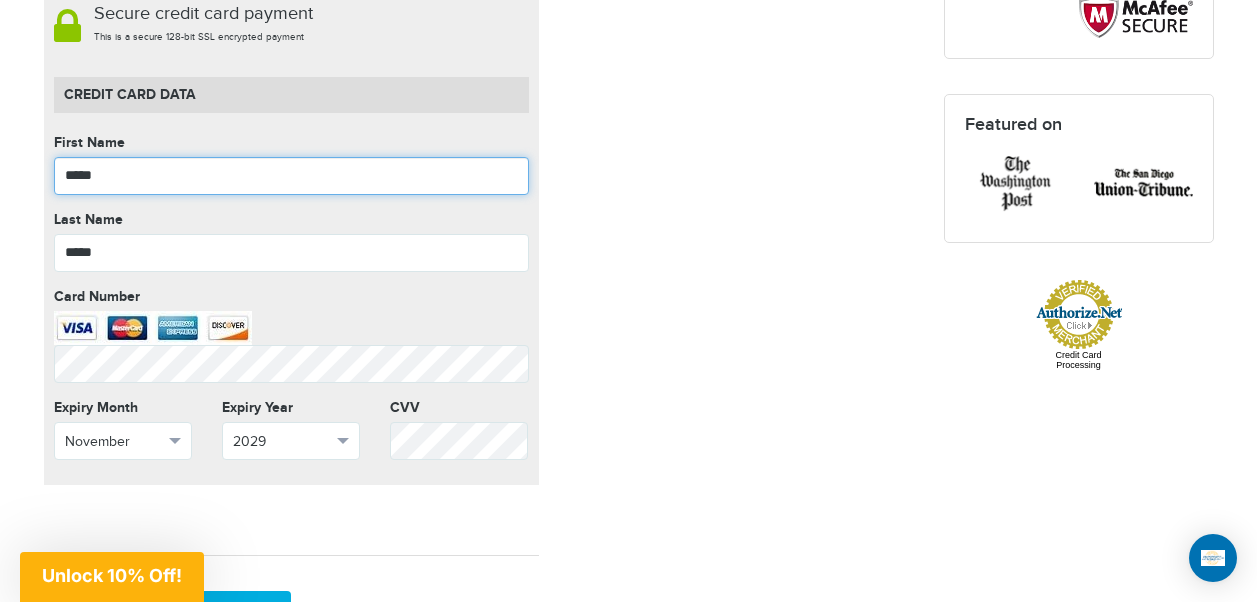 drag, startPoint x: 122, startPoint y: 178, endPoint x: 41, endPoint y: 177, distance: 81.00617 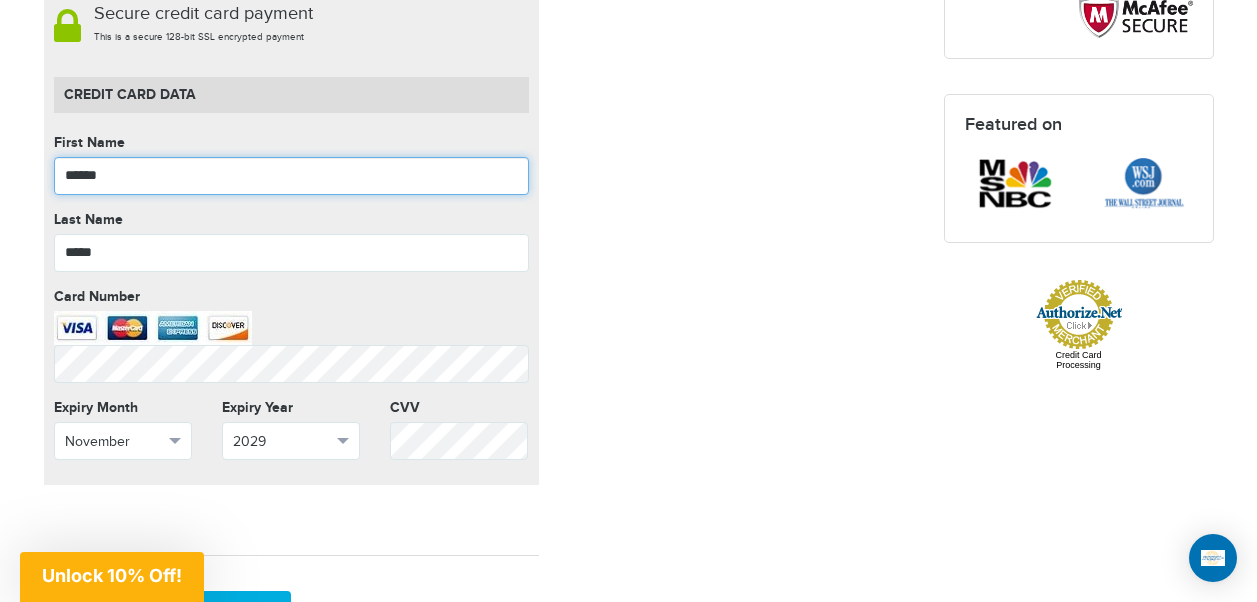 type on "******" 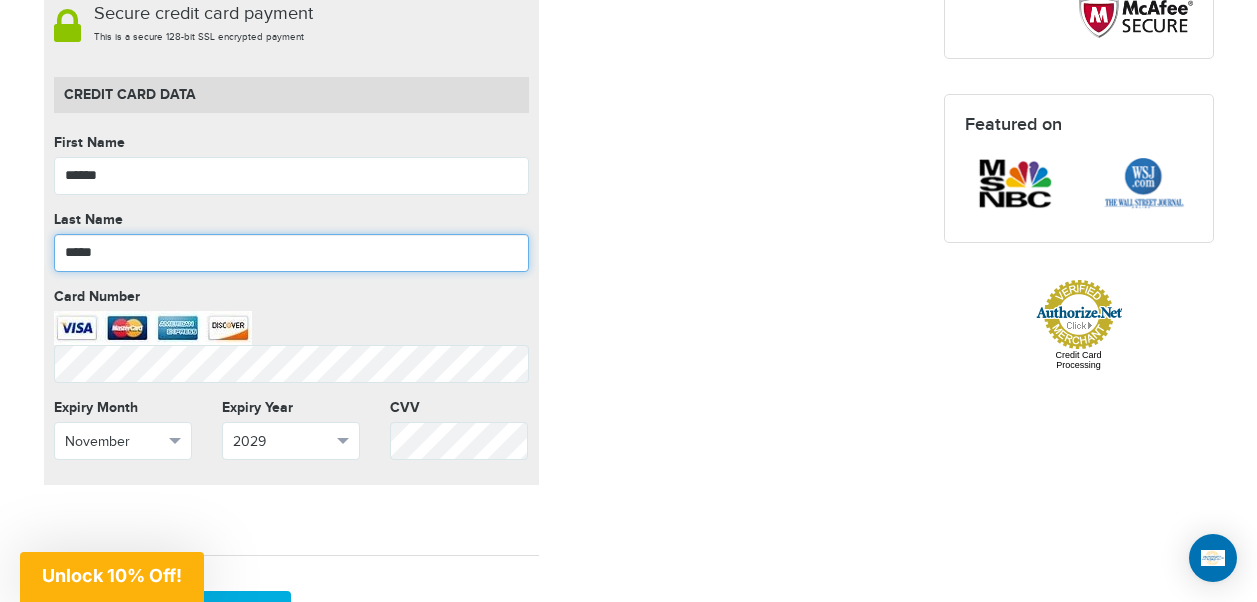 drag, startPoint x: 136, startPoint y: 256, endPoint x: 37, endPoint y: 247, distance: 99.40825 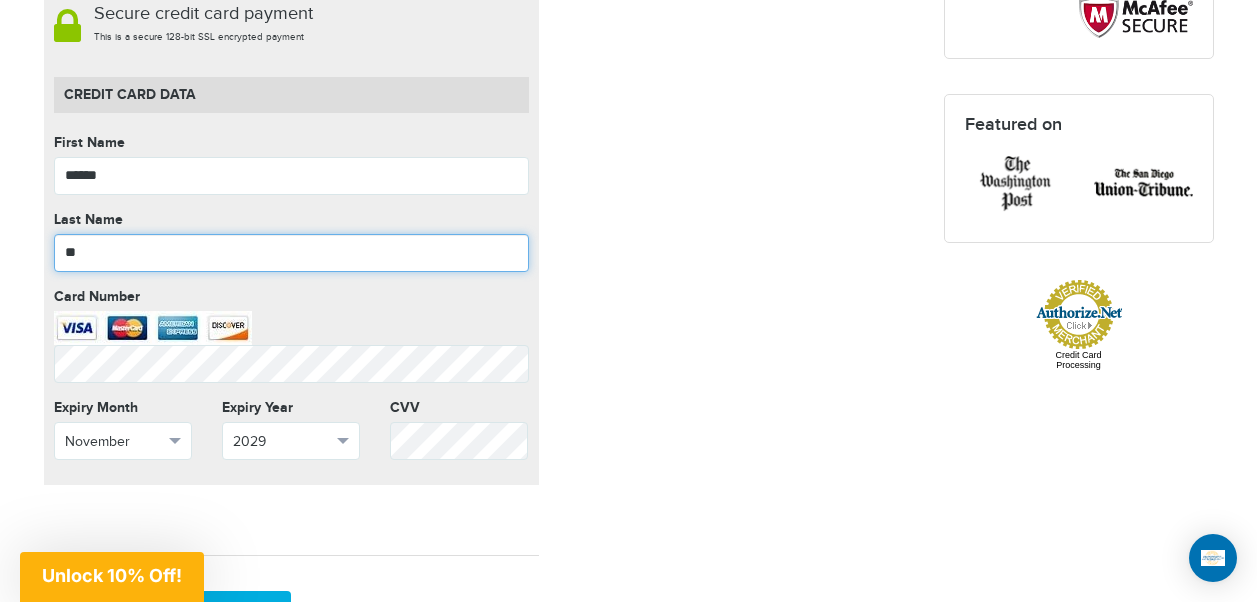 type on "*" 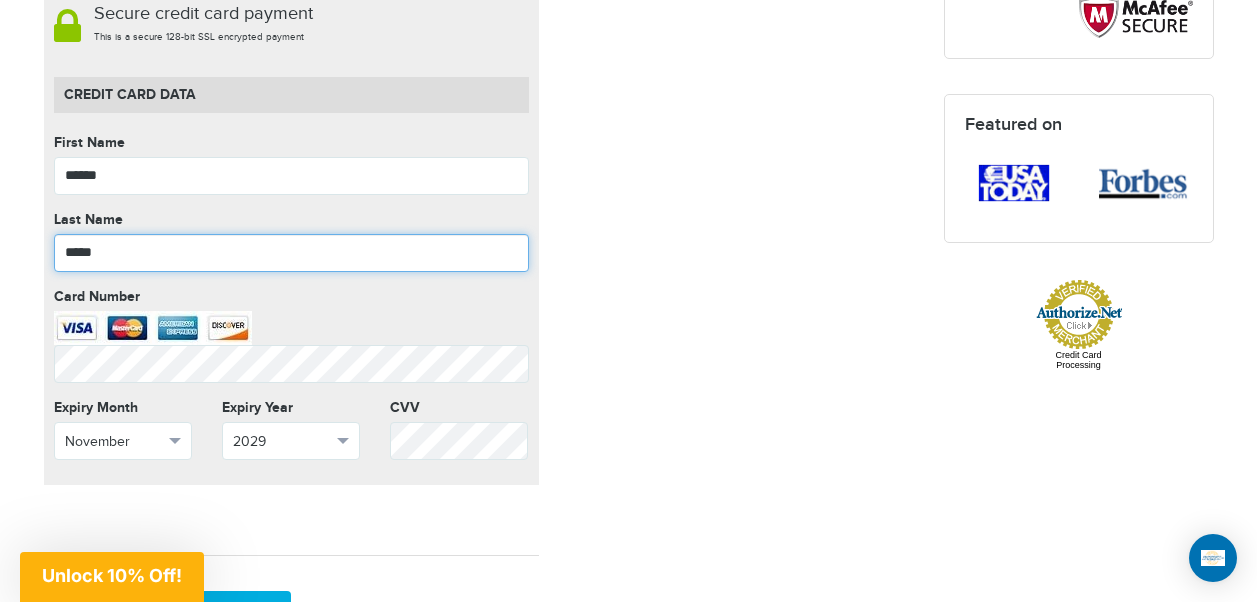 type on "*****" 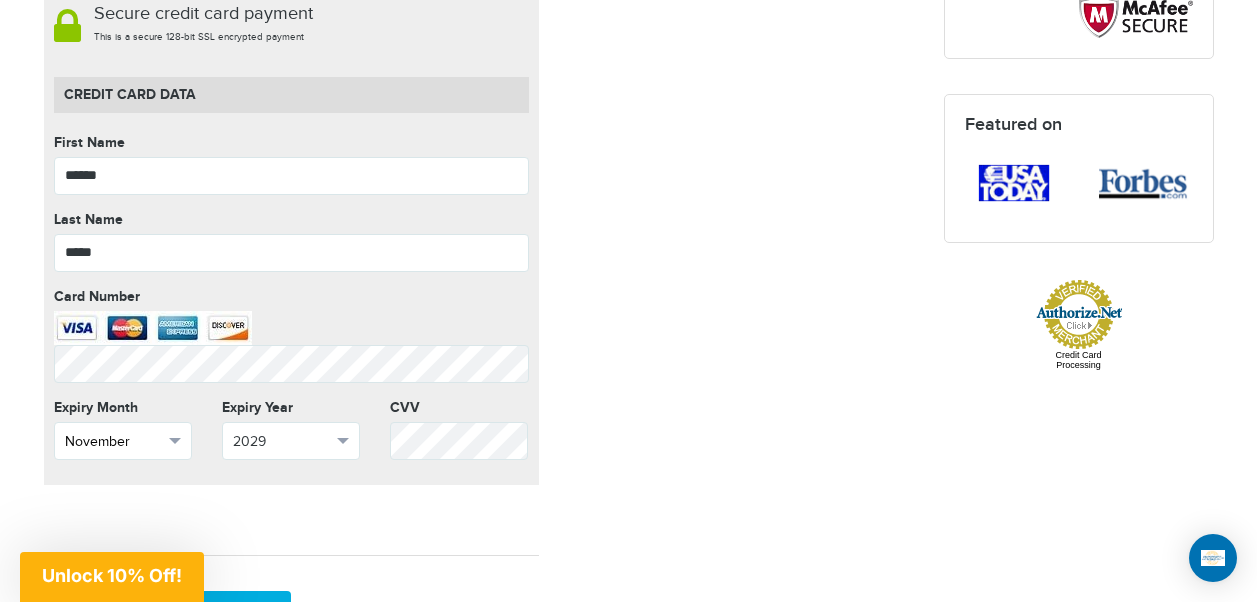 click on "November" at bounding box center (123, 441) 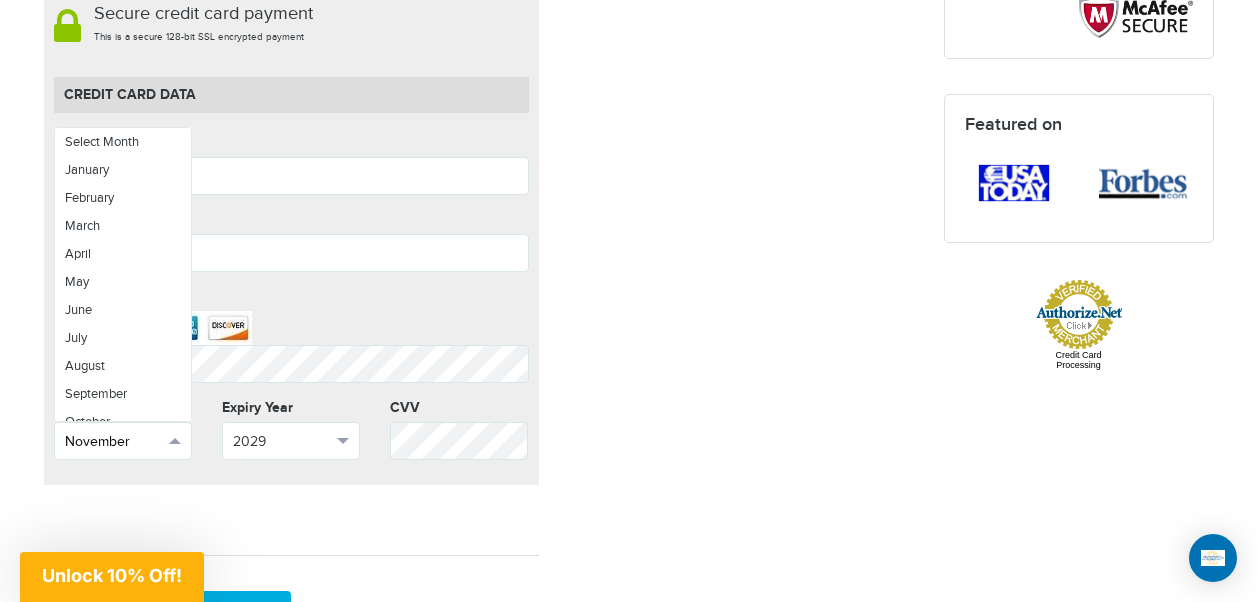 scroll, scrollTop: 71, scrollLeft: 0, axis: vertical 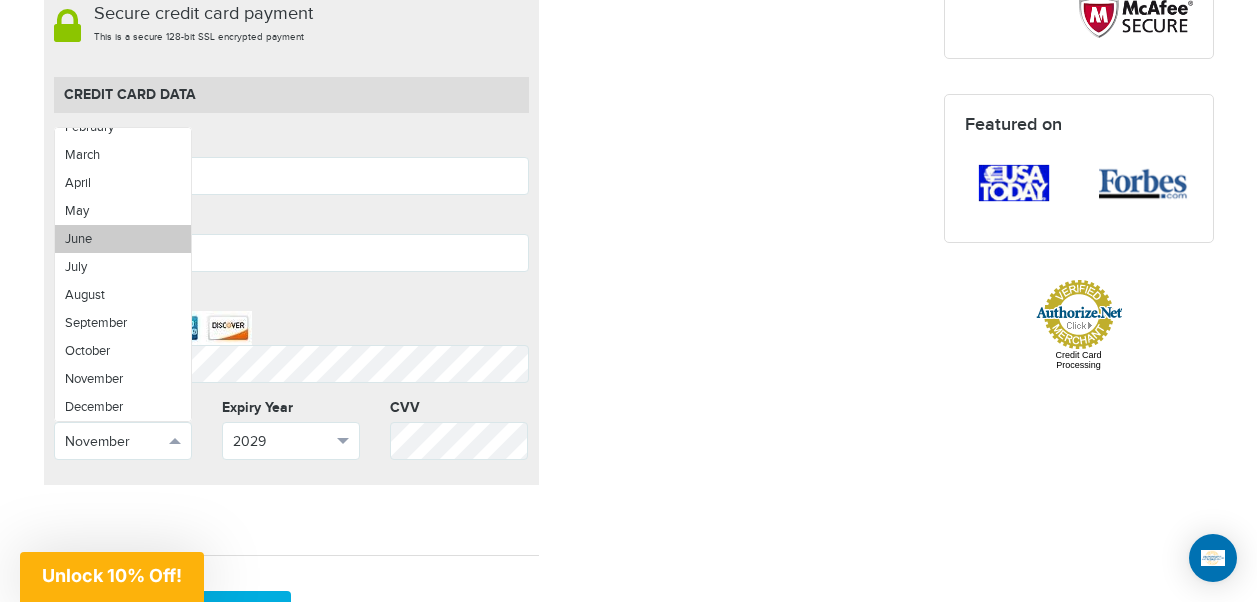 click on "June" at bounding box center (123, 239) 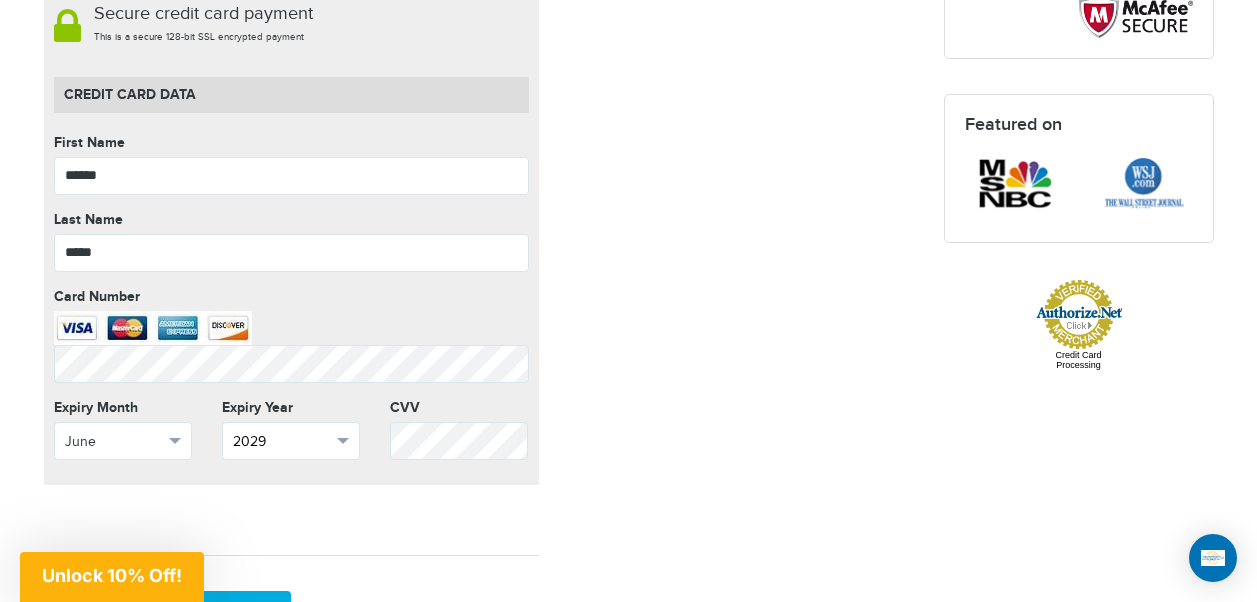 click at bounding box center (343, 441) 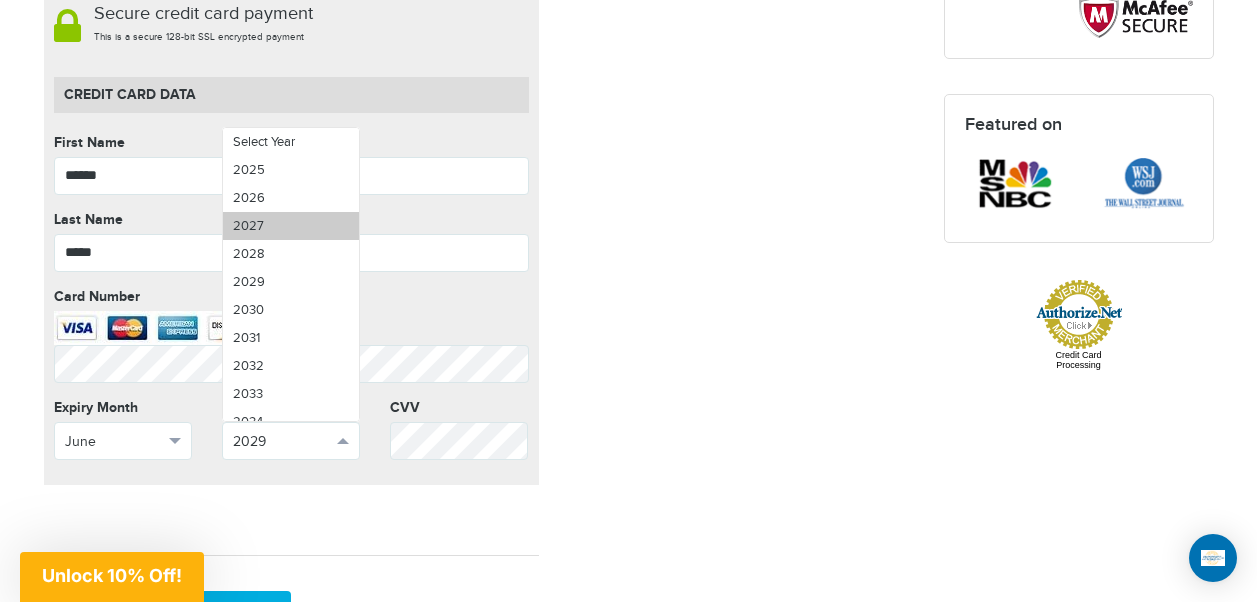 click on "2027" at bounding box center [291, 226] 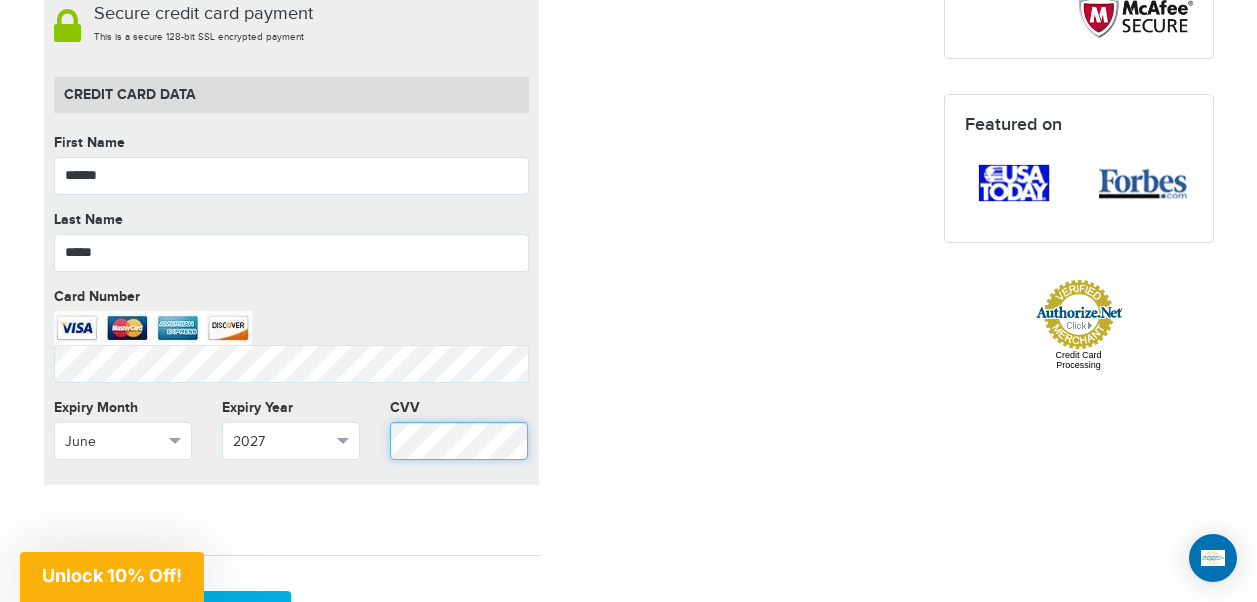 click on "CVV
CVV cannot be empty" at bounding box center [459, 436] 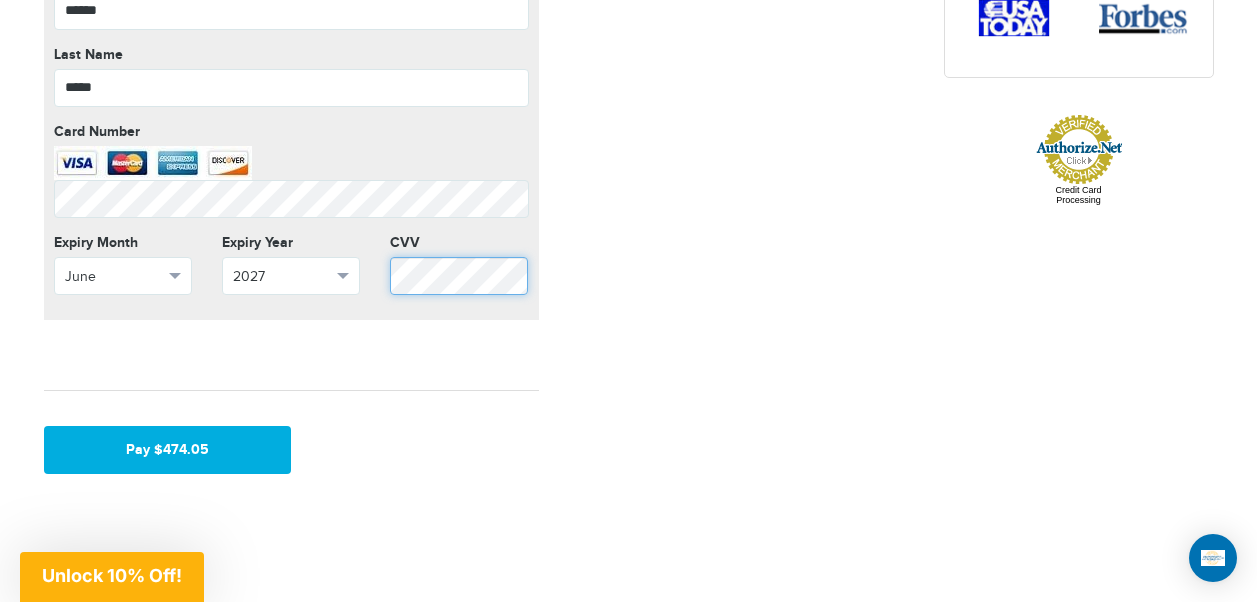 scroll, scrollTop: 524, scrollLeft: 0, axis: vertical 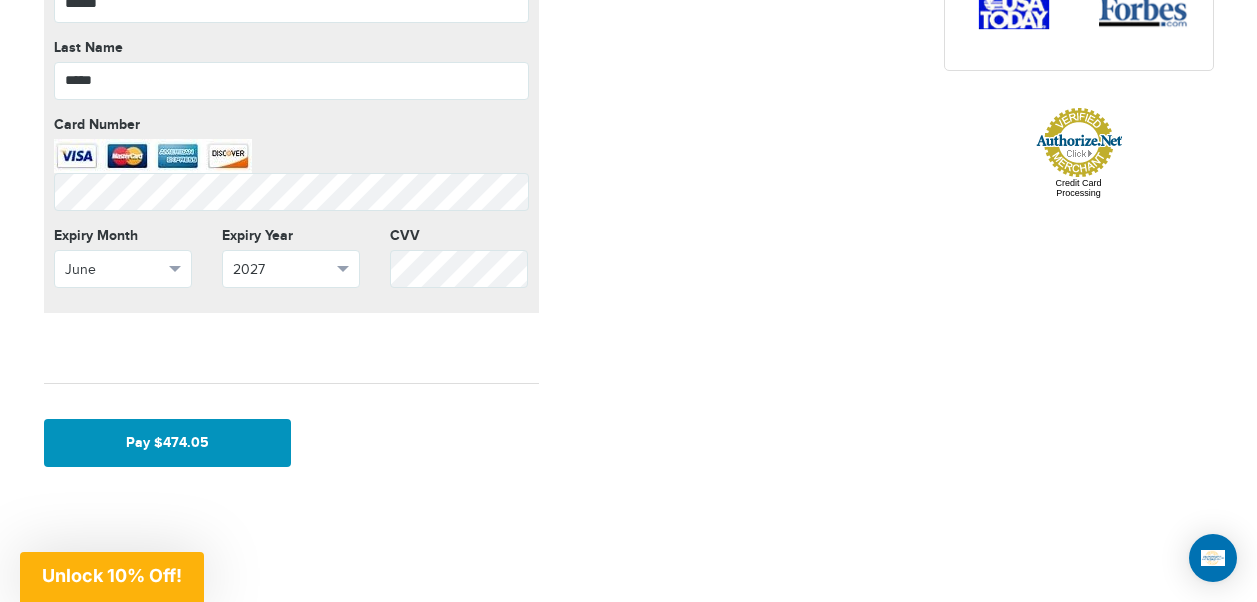 click on "Pay $474.05" at bounding box center [168, 443] 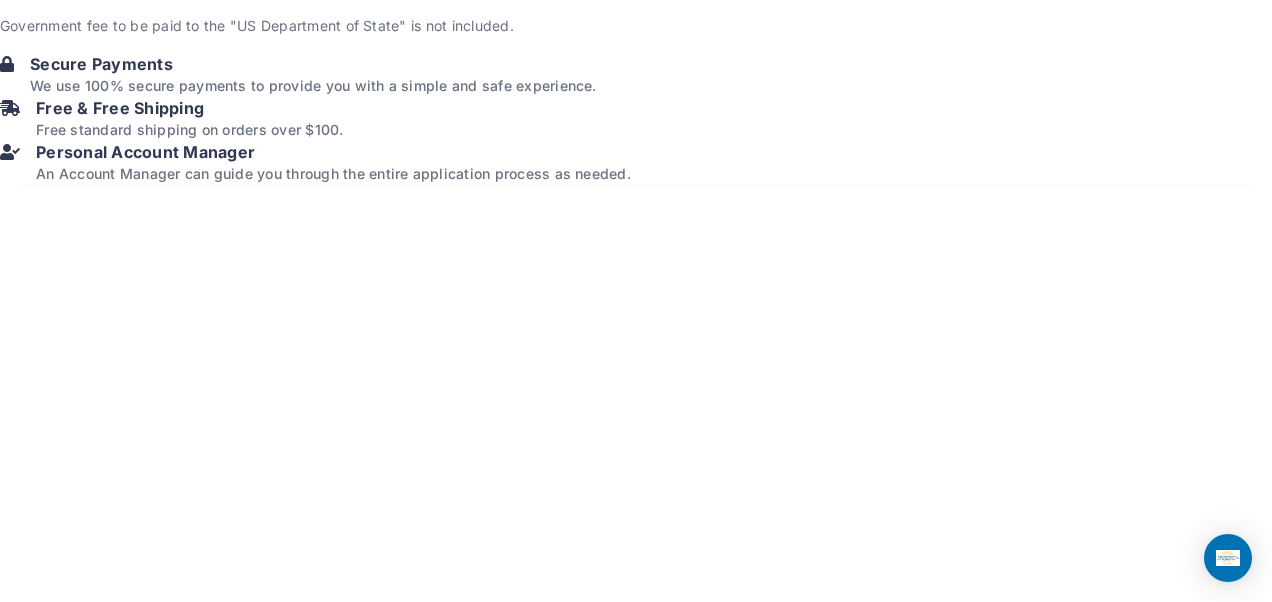scroll, scrollTop: 0, scrollLeft: 0, axis: both 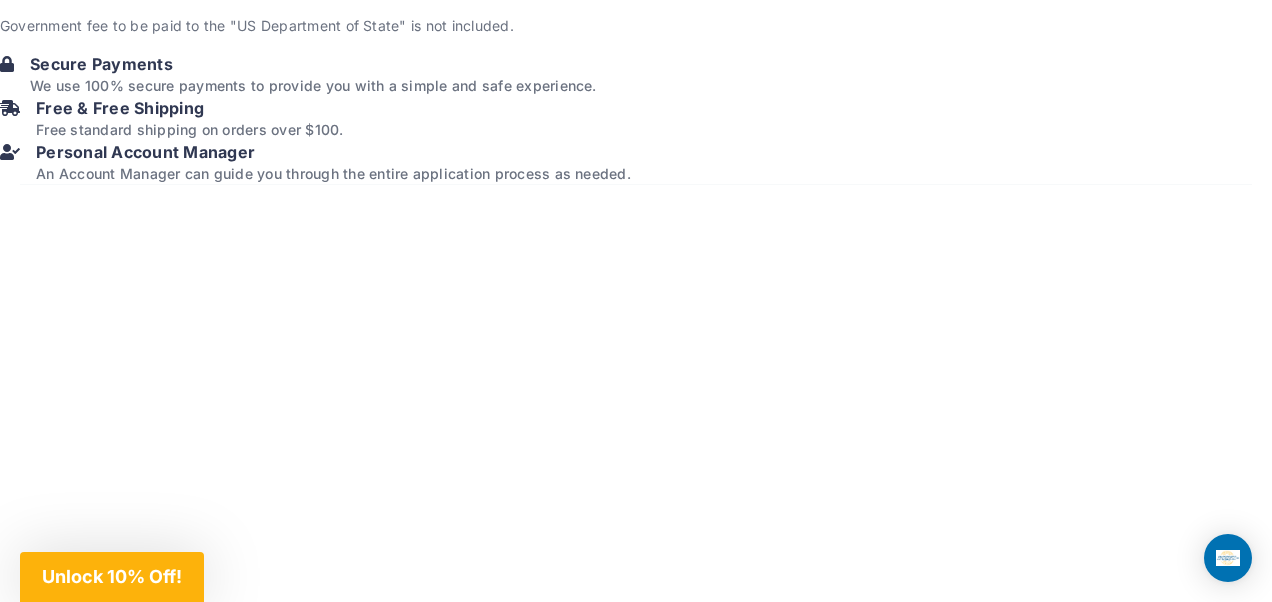 click on "Unlock 10% Off!" at bounding box center [112, 576] 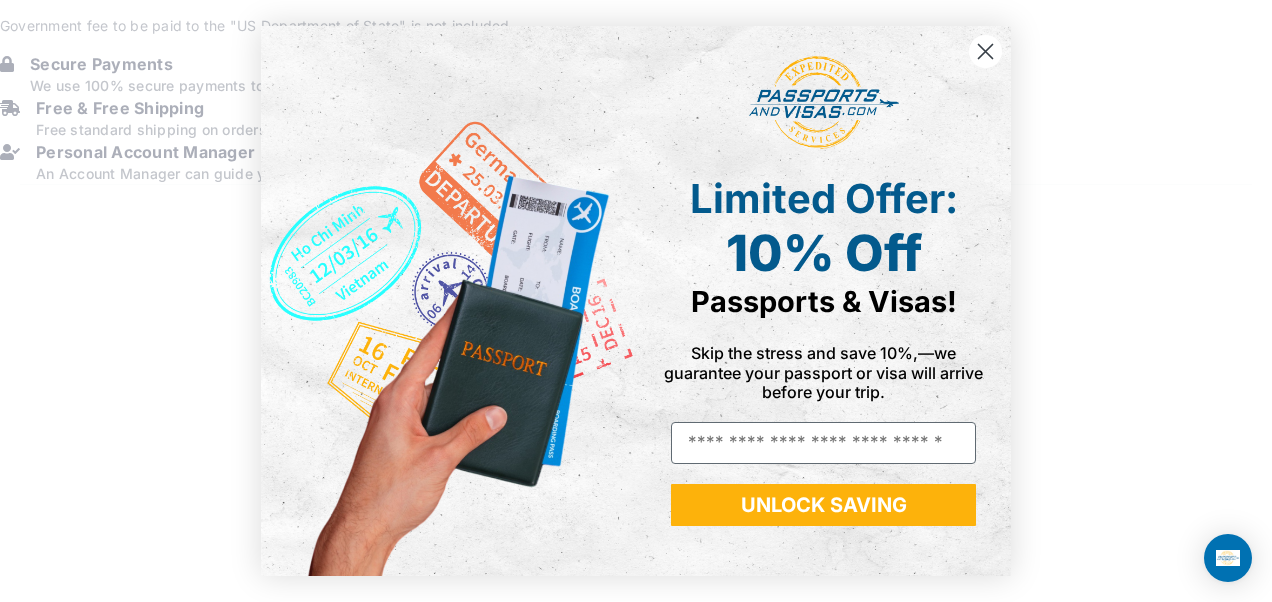 click 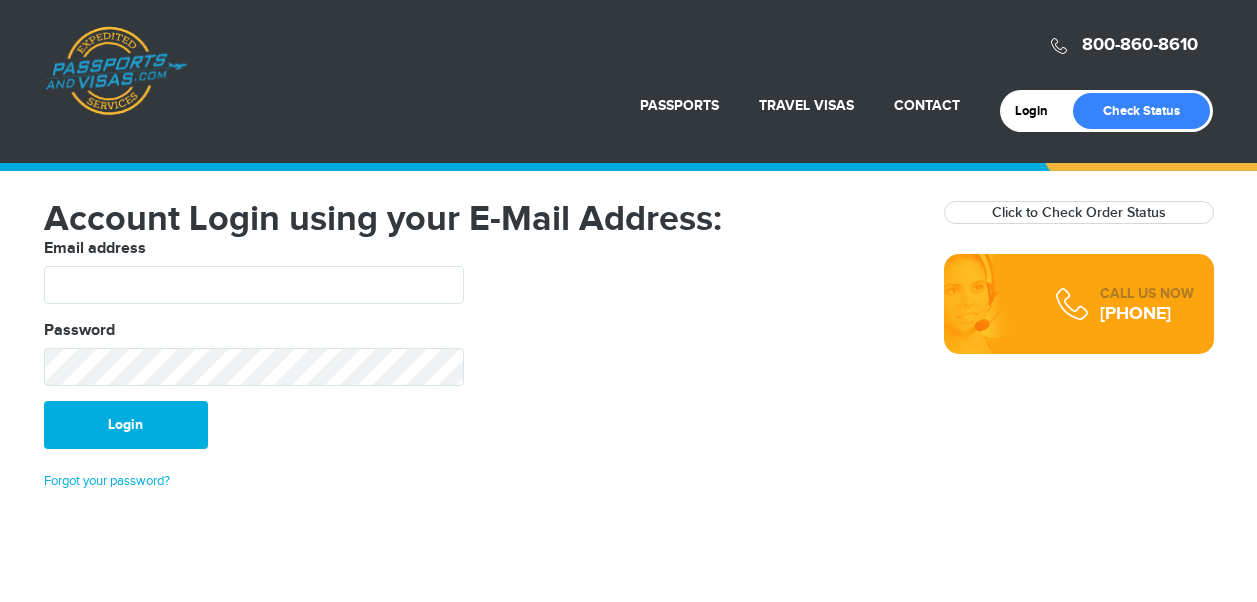 scroll, scrollTop: 0, scrollLeft: 0, axis: both 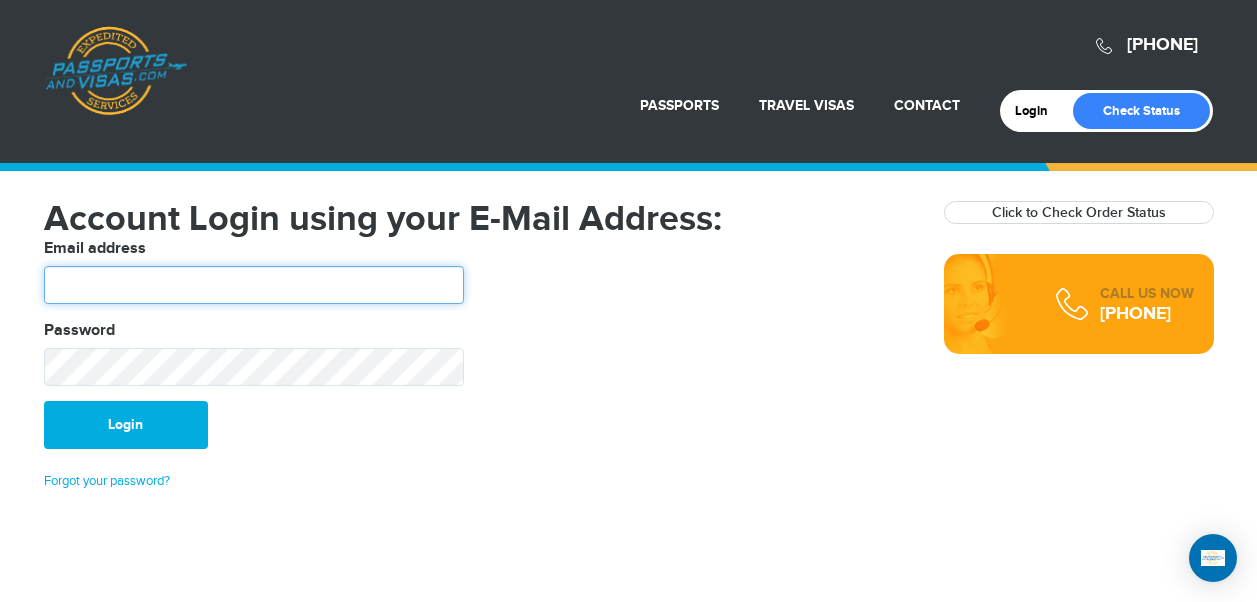click at bounding box center (254, 285) 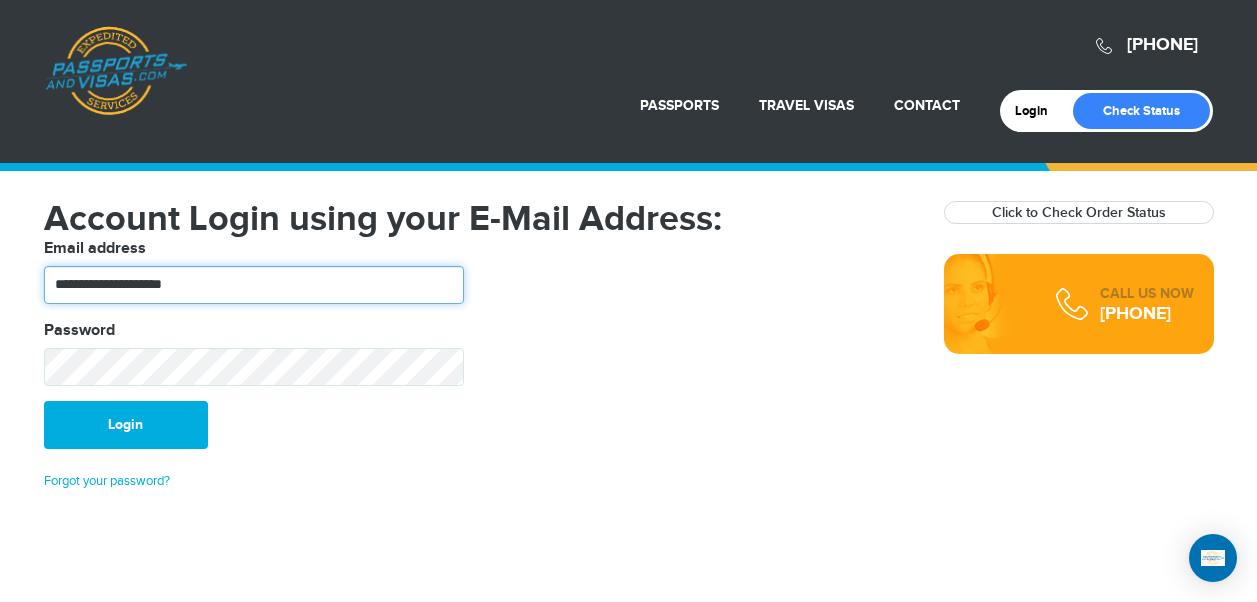 type on "**********" 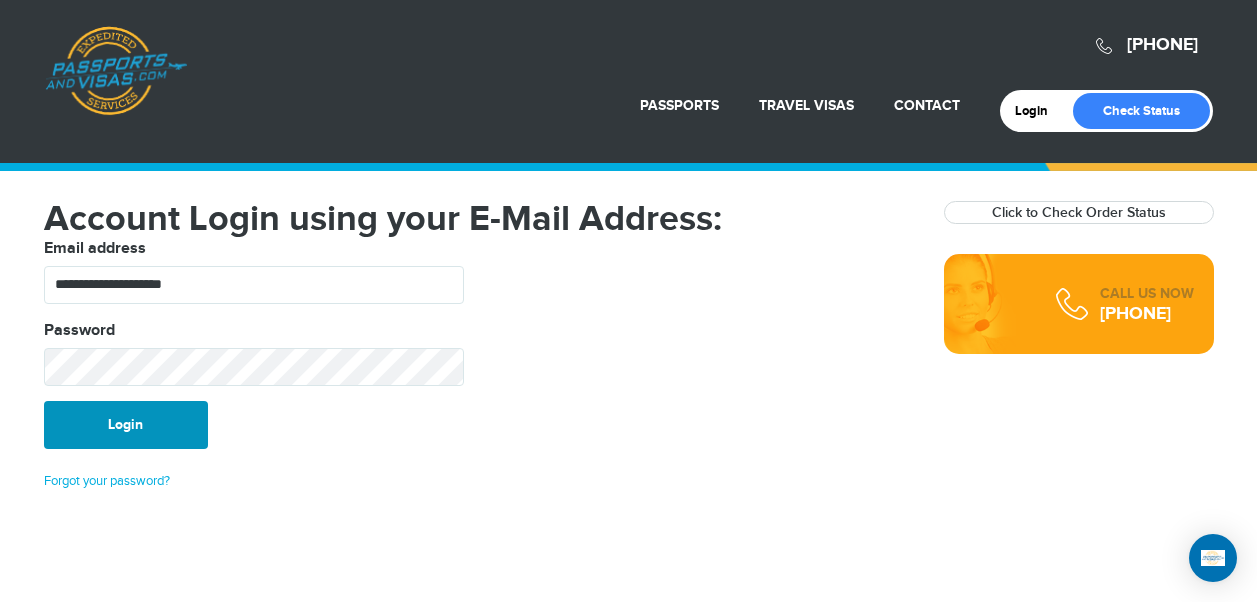 click on "Login" at bounding box center (126, 425) 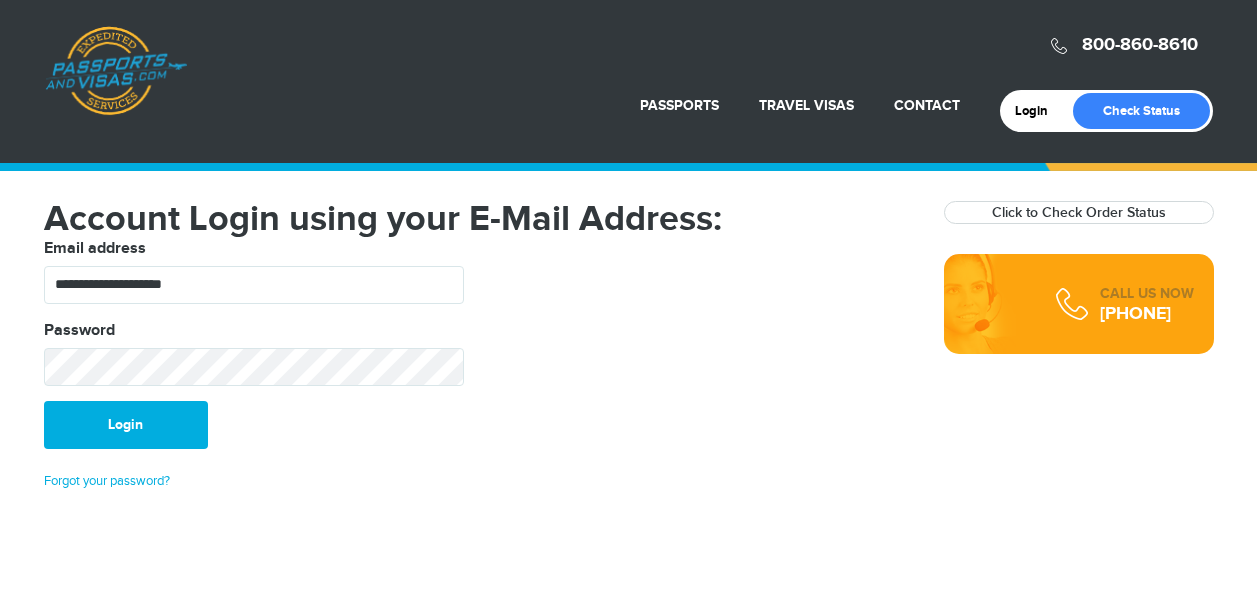 scroll, scrollTop: 0, scrollLeft: 0, axis: both 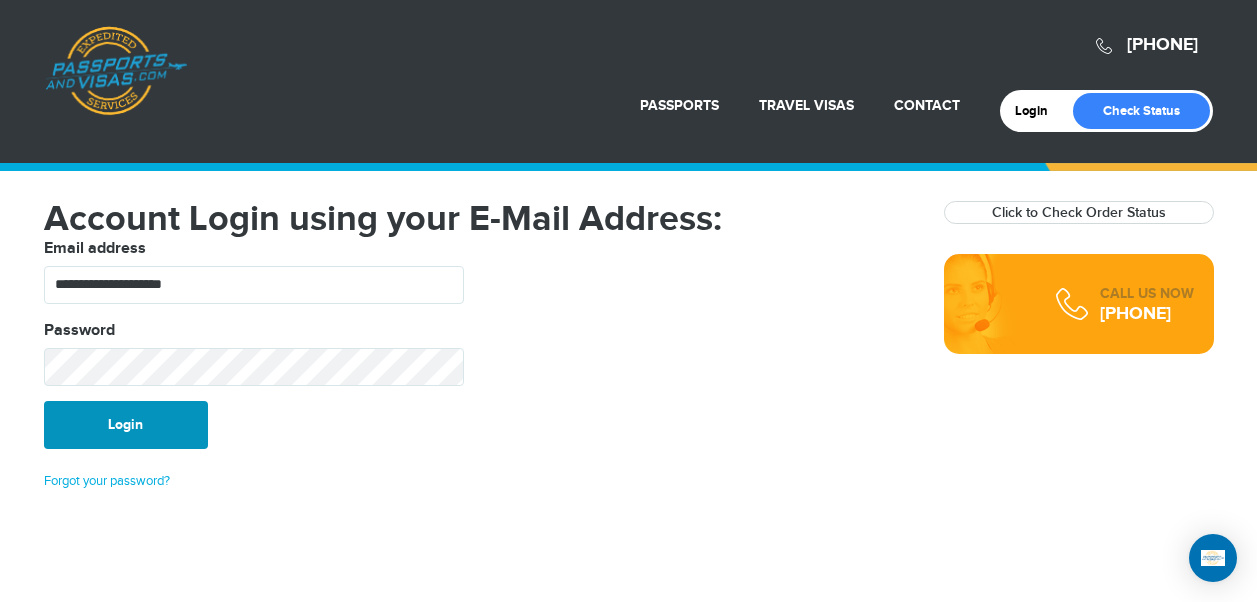 click on "Login" at bounding box center [126, 425] 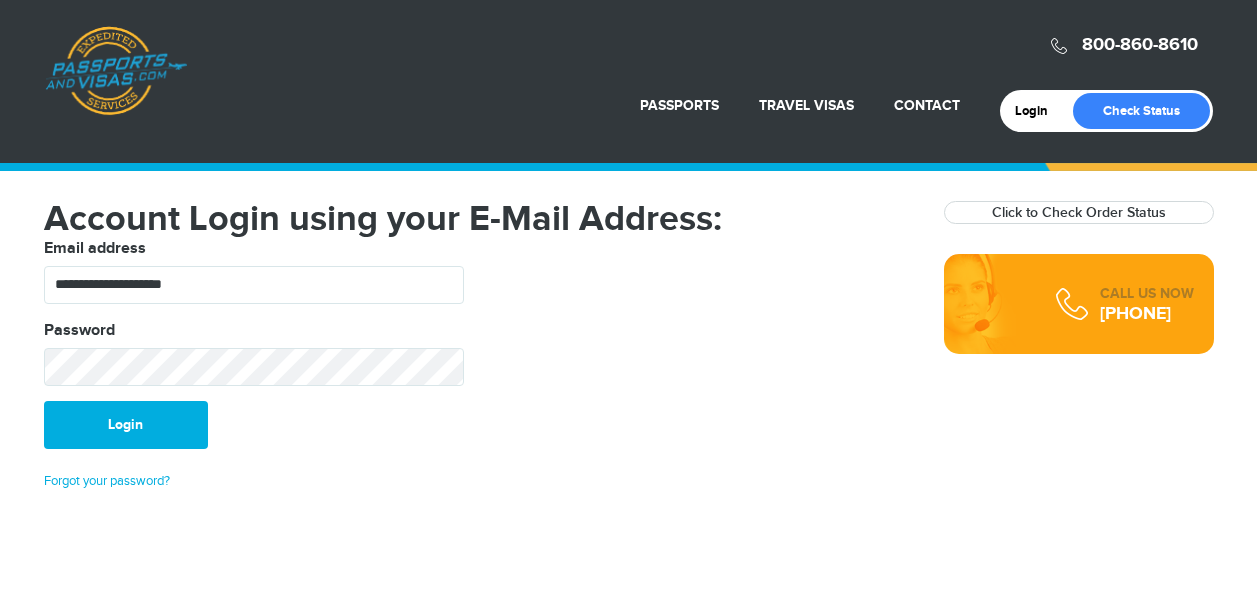 scroll, scrollTop: 0, scrollLeft: 0, axis: both 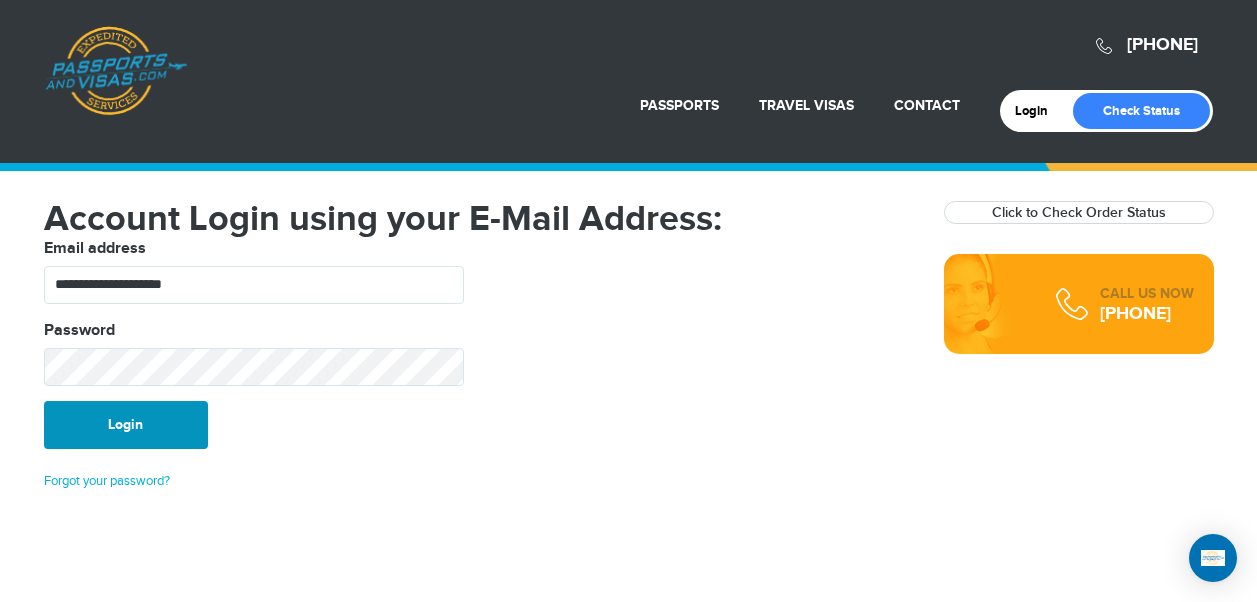 click on "Login" at bounding box center (126, 425) 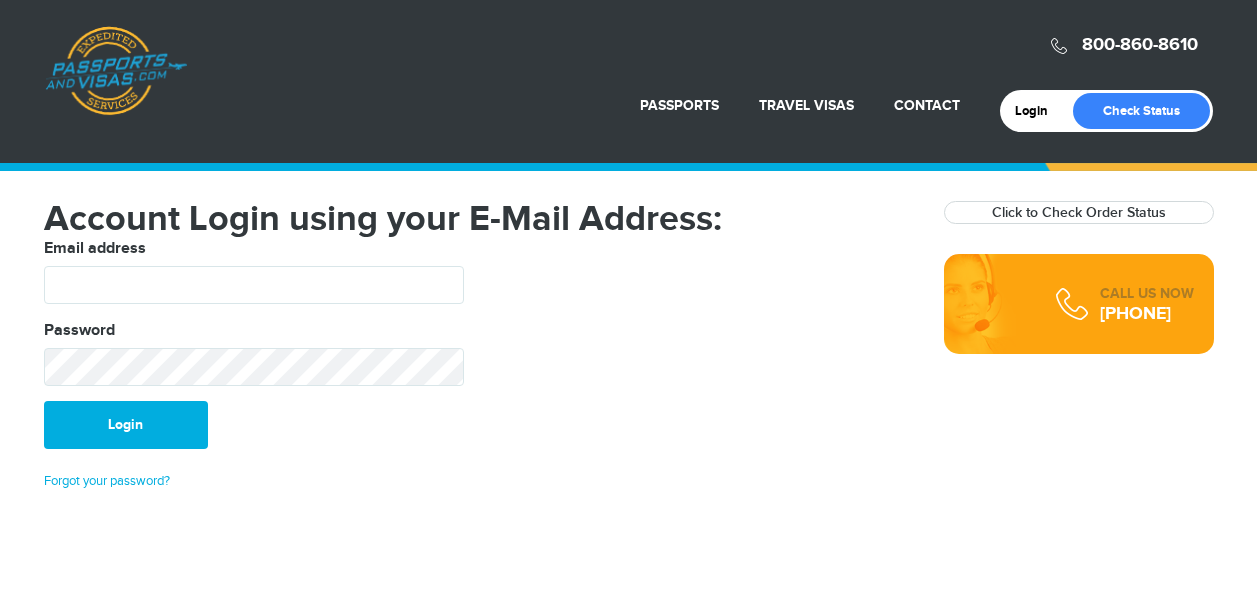 scroll, scrollTop: 0, scrollLeft: 0, axis: both 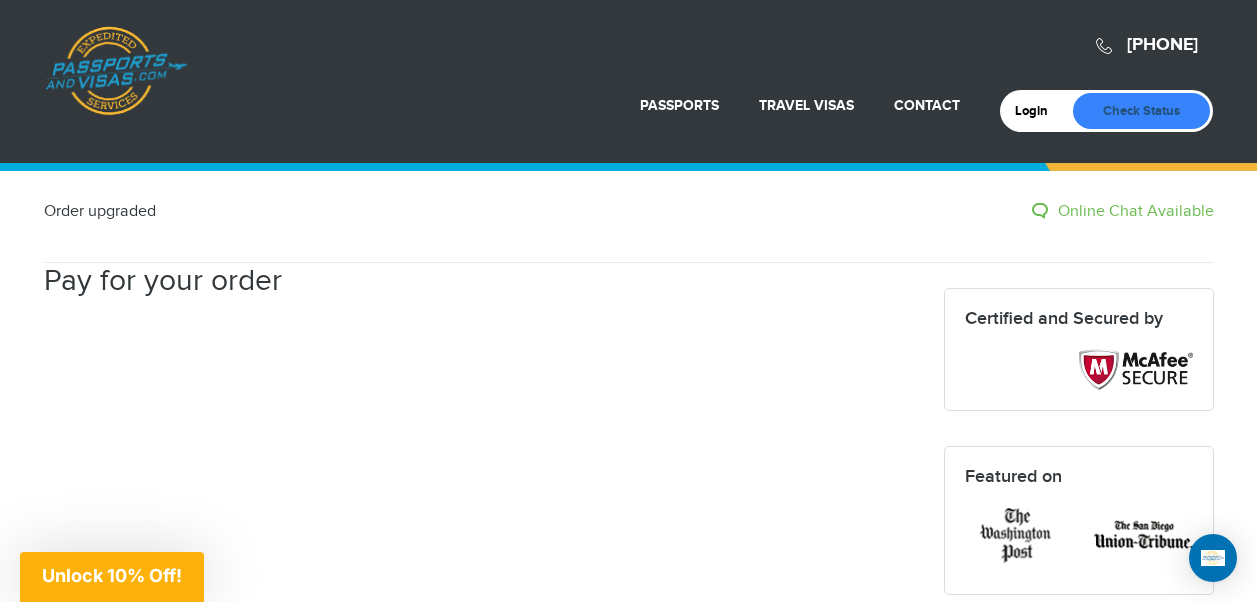 click on "Check Status" at bounding box center (1141, 111) 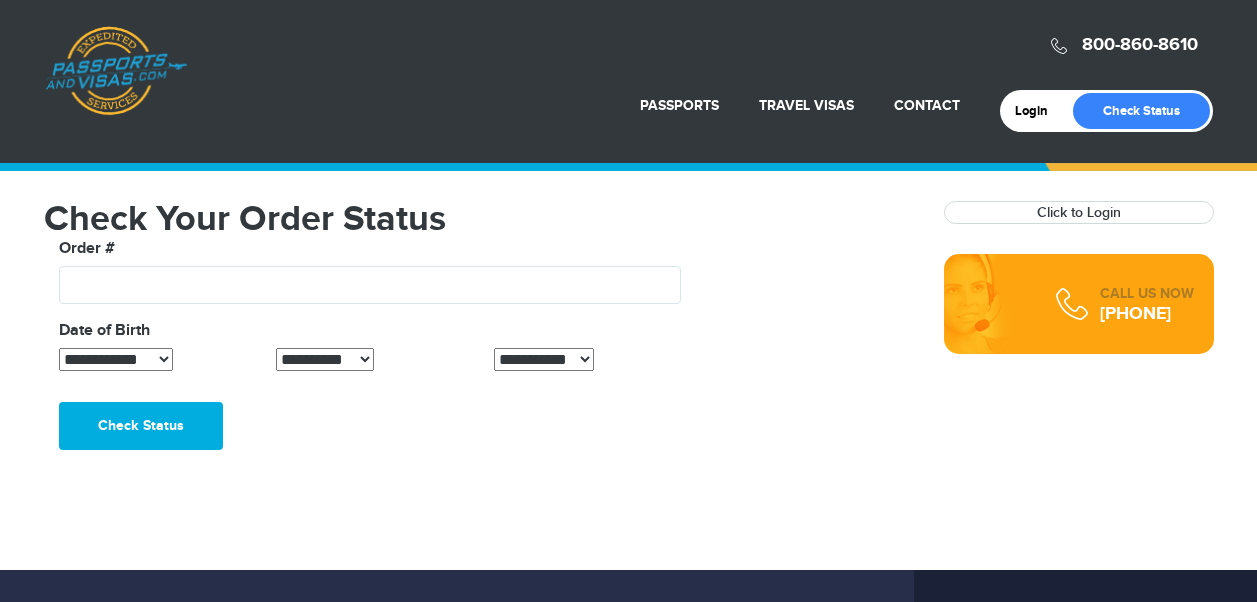 scroll, scrollTop: 0, scrollLeft: 0, axis: both 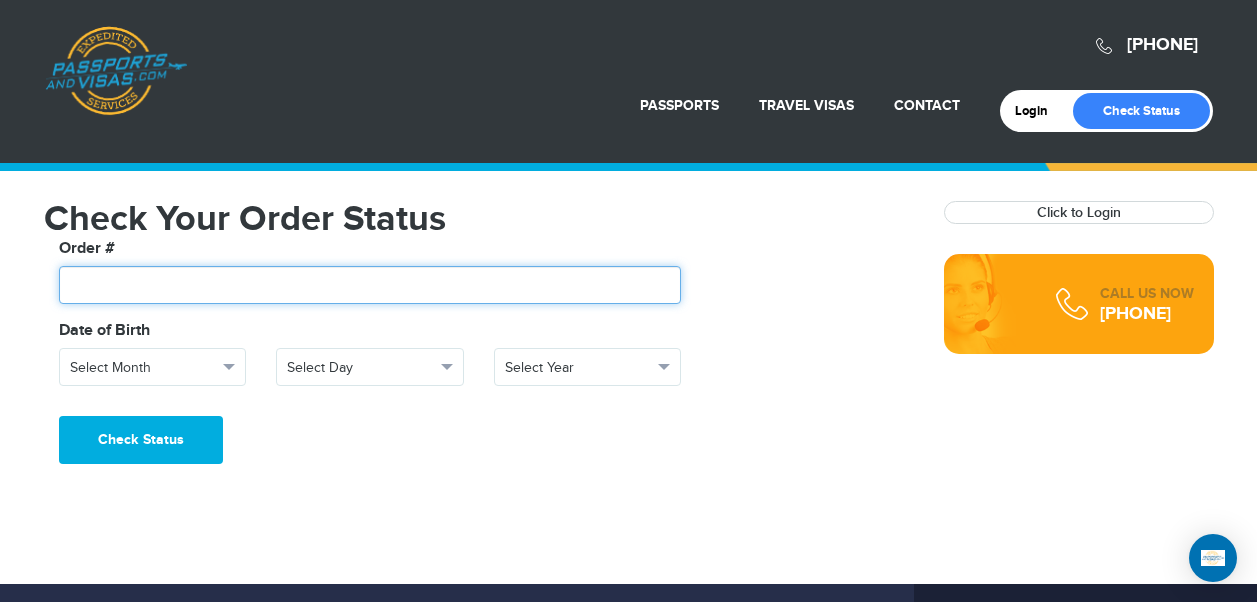 paste on "*******" 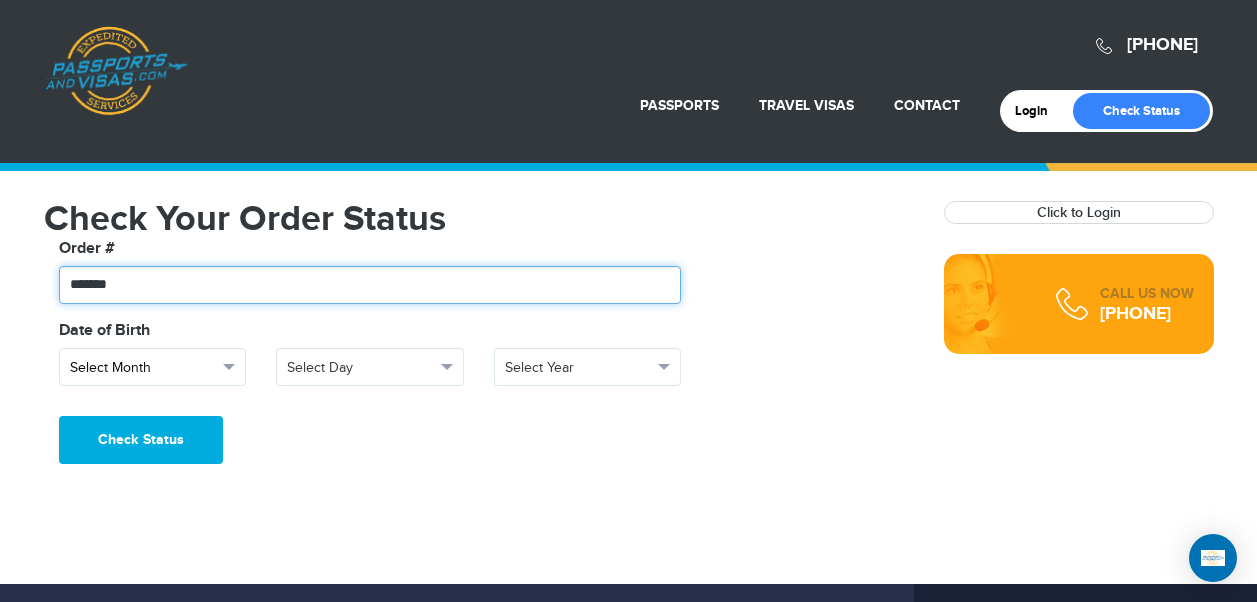 type on "*******" 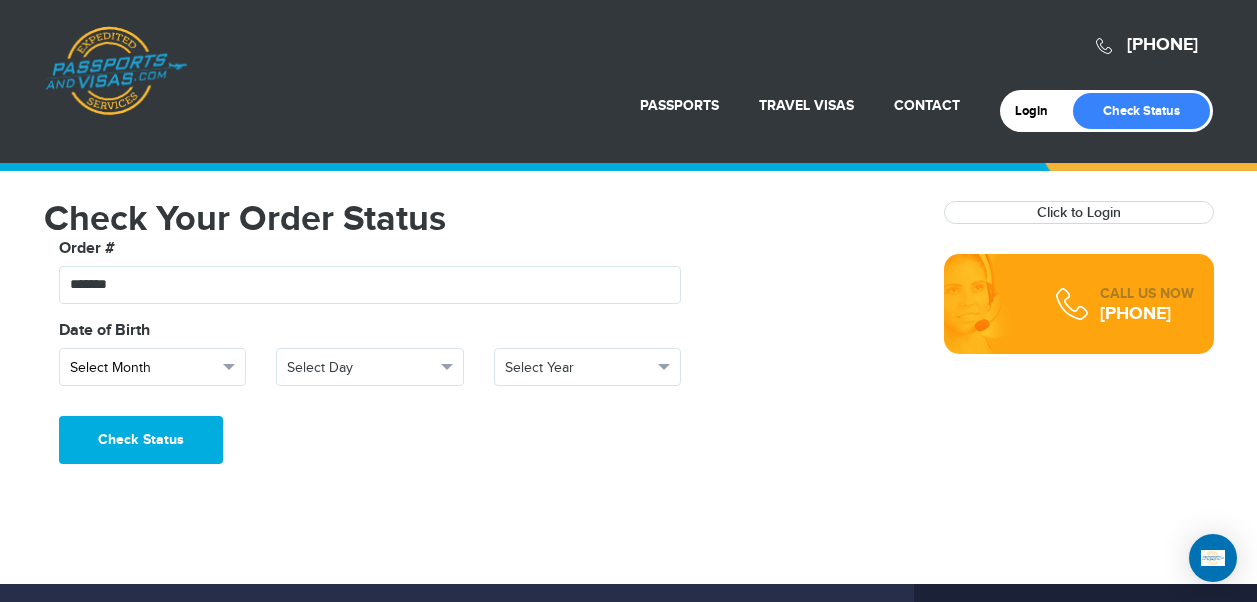click on "Select Month" at bounding box center (153, 367) 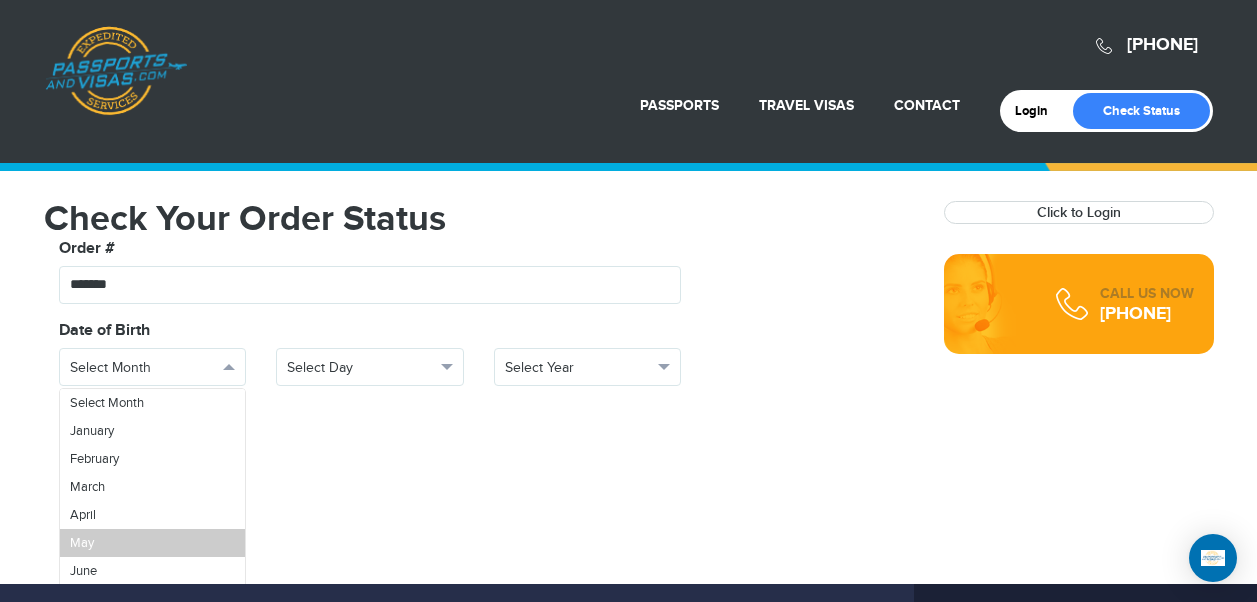 click on "May" at bounding box center [153, 543] 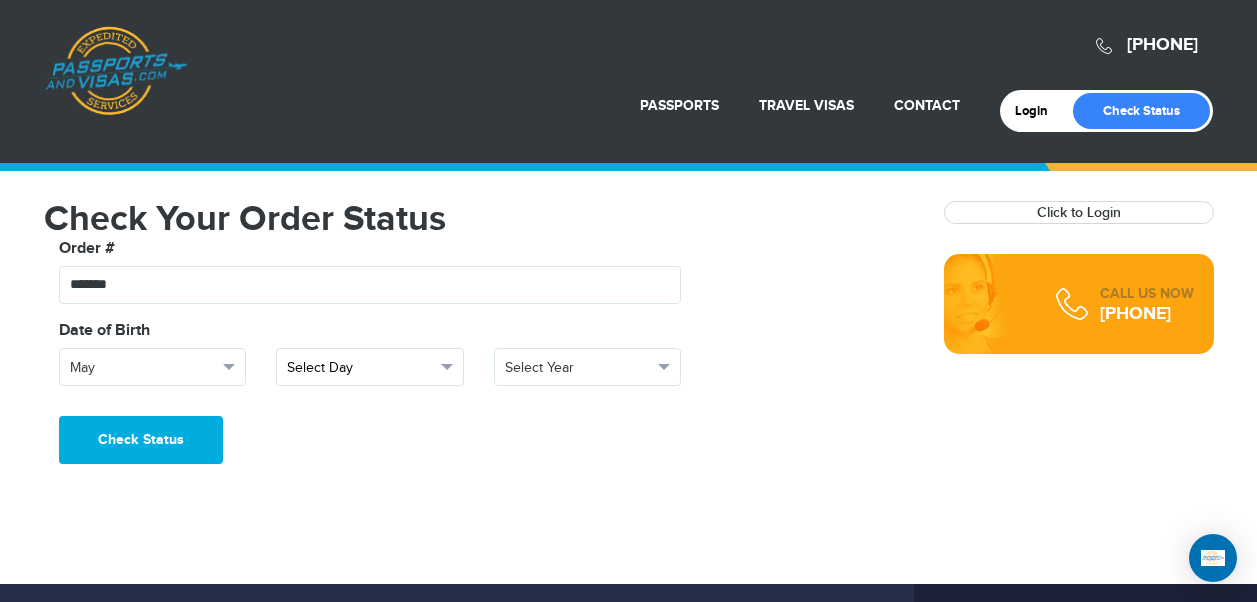click at bounding box center [447, 367] 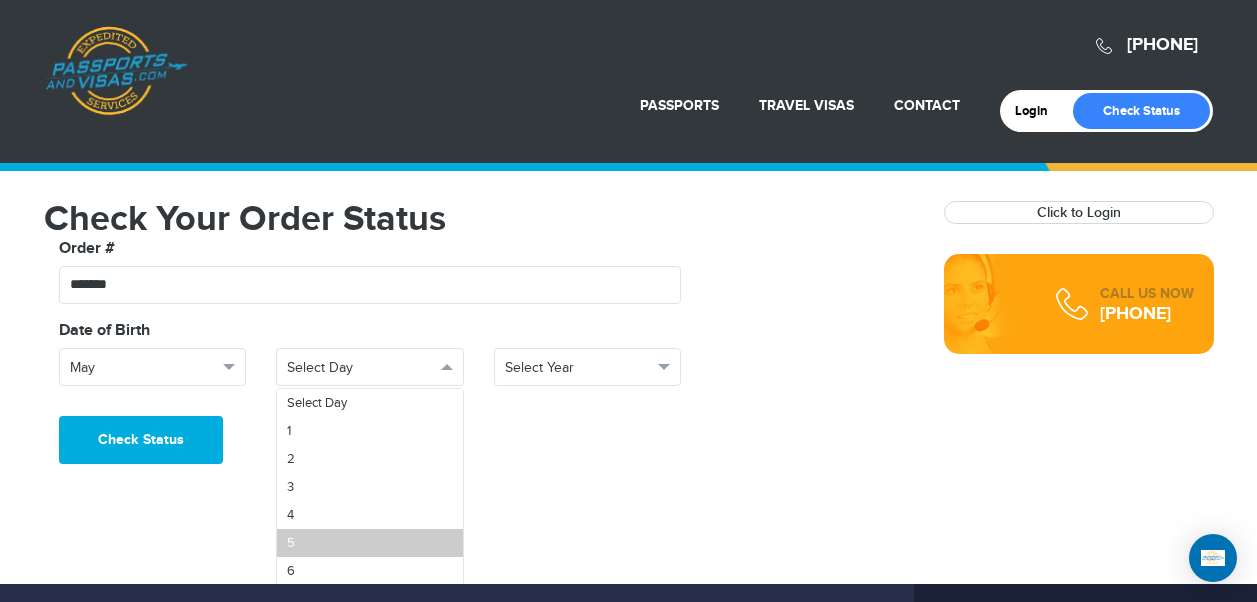 click on "5" at bounding box center [370, 543] 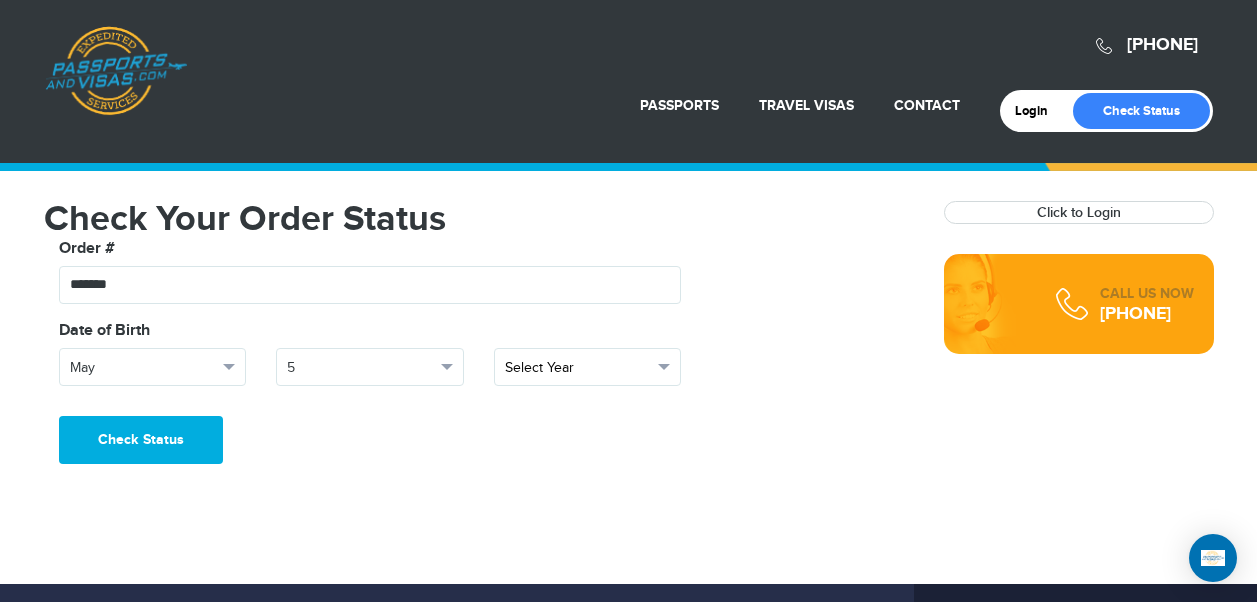 click at bounding box center [664, 367] 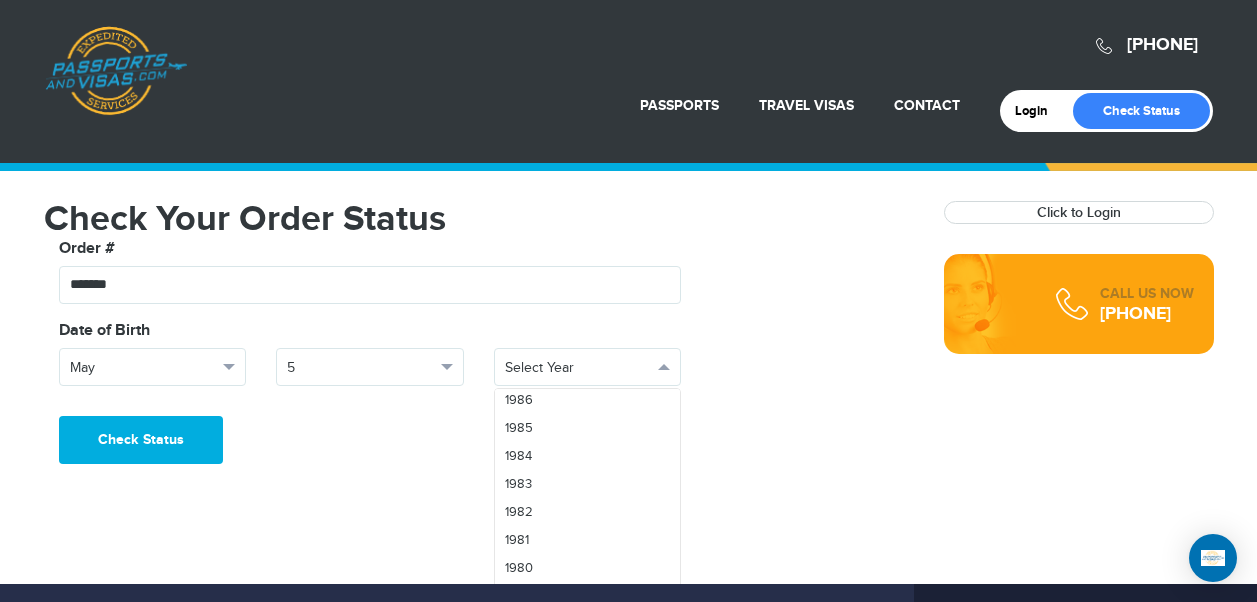 scroll, scrollTop: 1161, scrollLeft: 0, axis: vertical 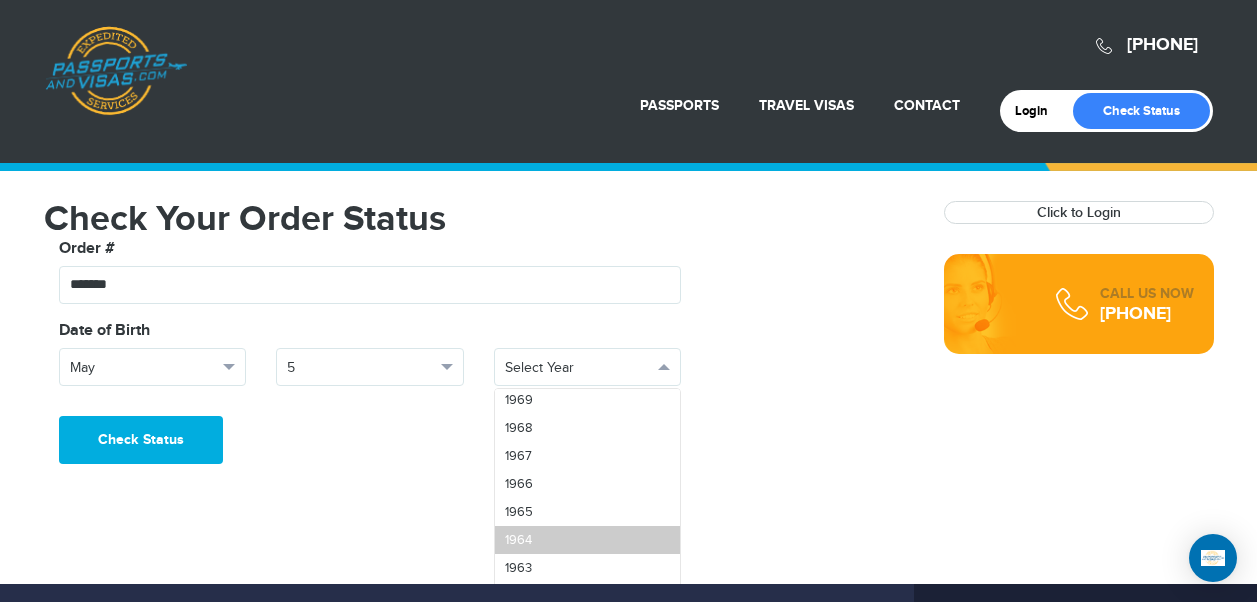 click on "1964" at bounding box center (588, 540) 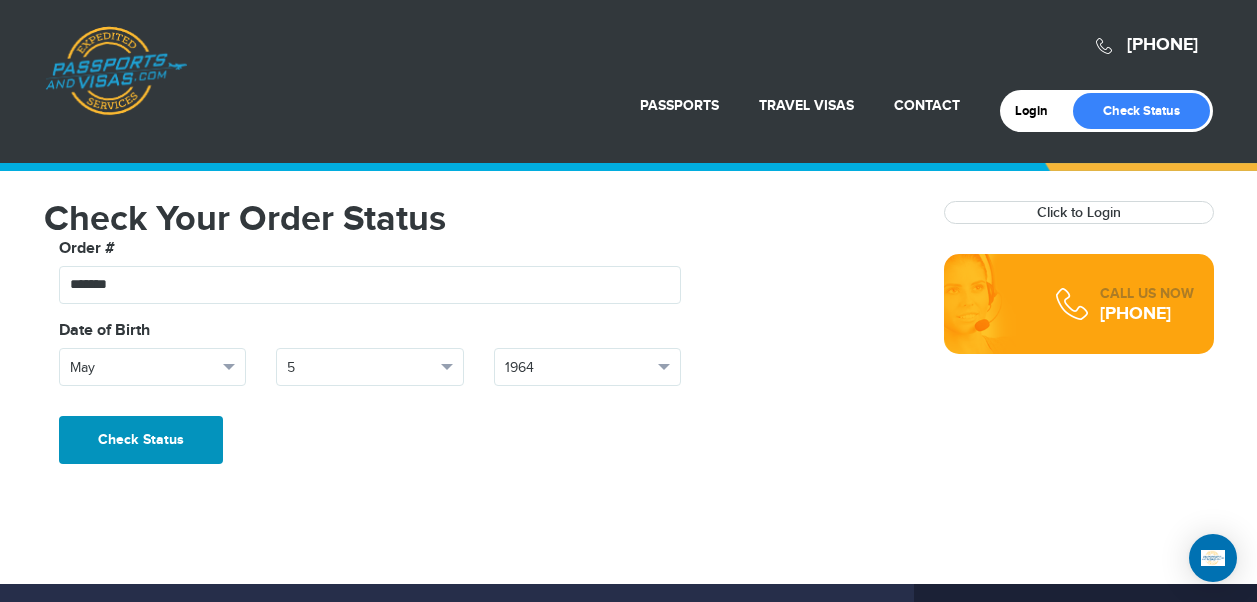 click on "Check Status" at bounding box center (141, 440) 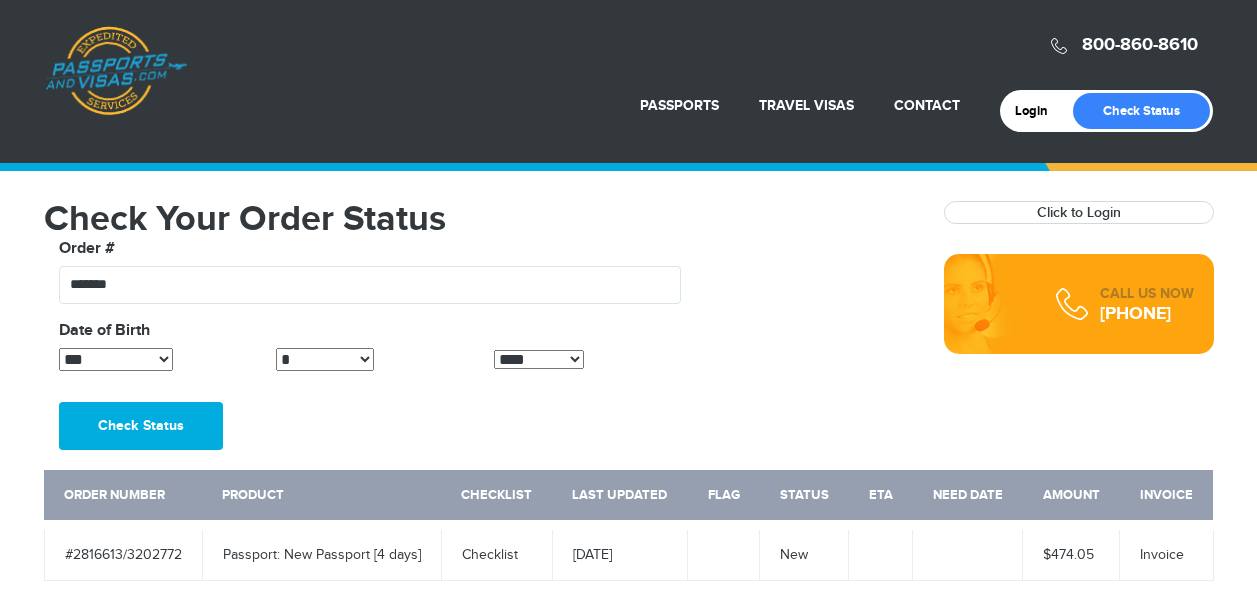 scroll, scrollTop: 0, scrollLeft: 0, axis: both 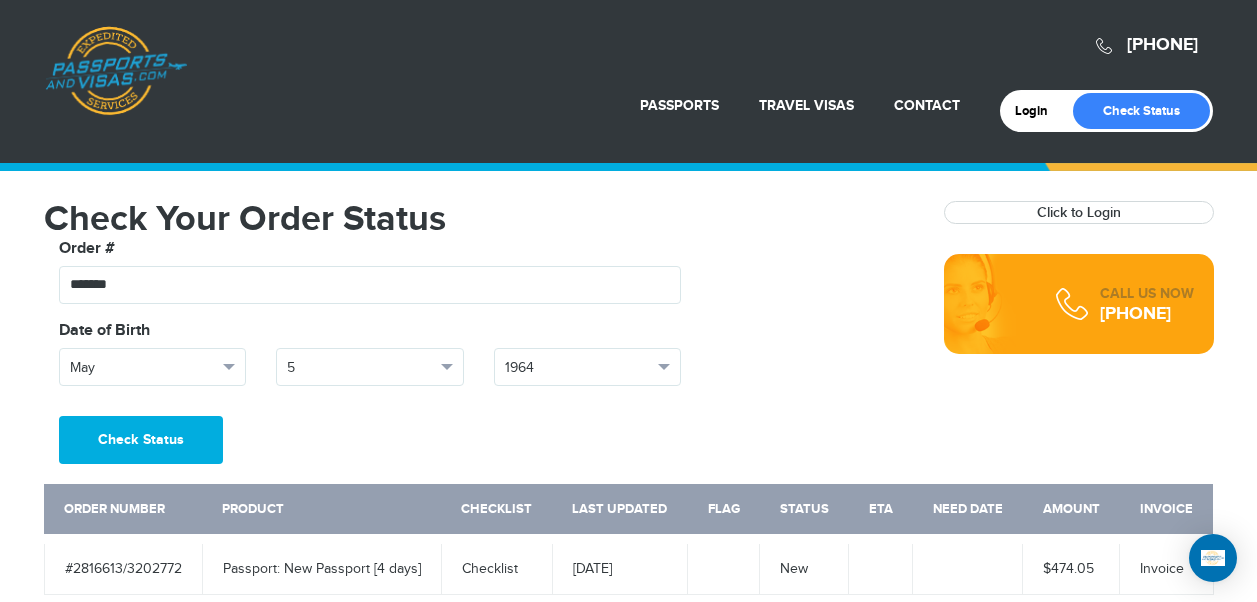 click on "[PHONE]
Passports & Visas.com
Login
Check Status
Passports
Passport Renewal
New Passport
Second Passport
Passport Name Change
Lost Passport
Contact" at bounding box center (628, 301) 